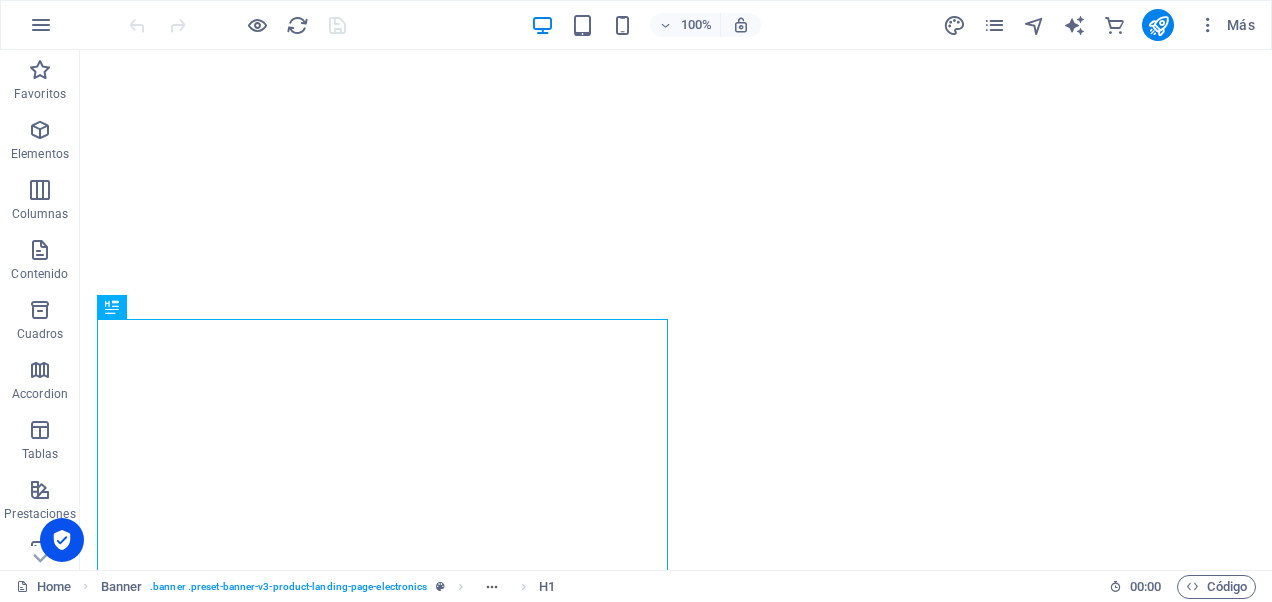 scroll, scrollTop: 0, scrollLeft: 0, axis: both 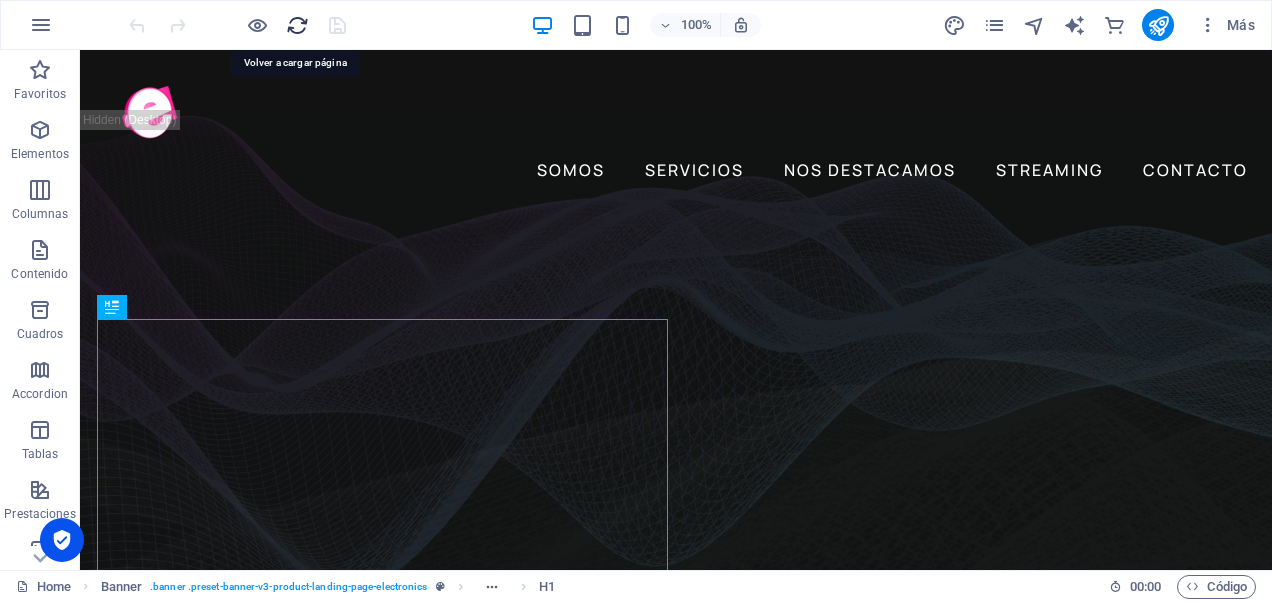 click at bounding box center (297, 25) 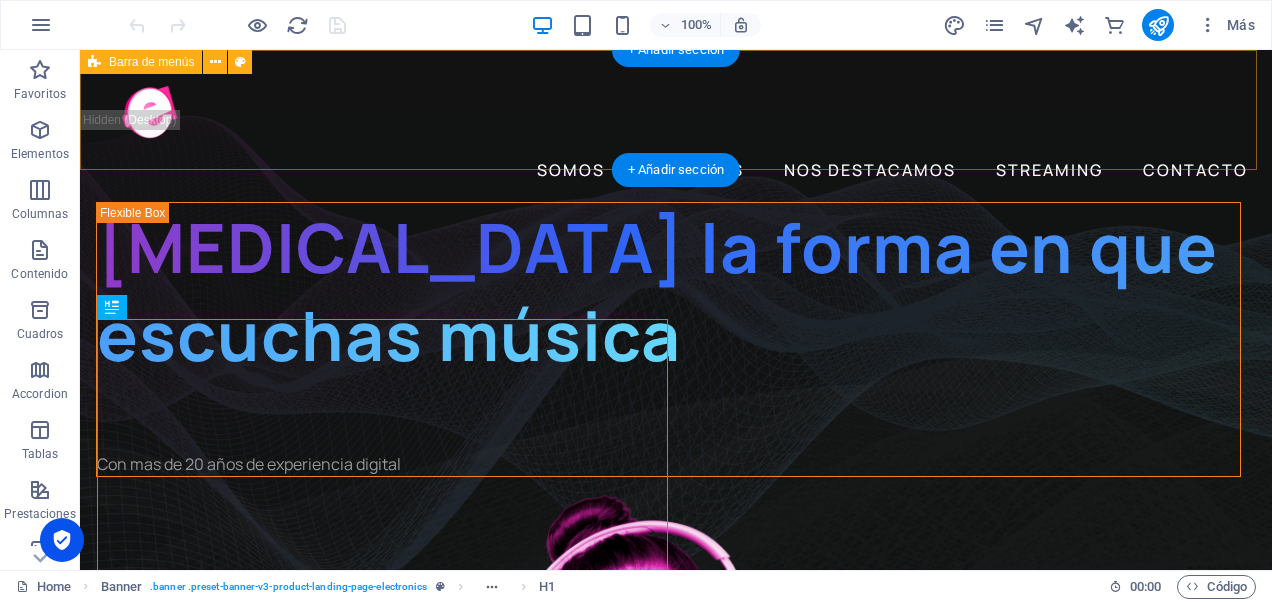 click on "SOMOS SERVICIOS NOS DESTACAMOS STREAMING CONTACTO" at bounding box center (676, 126) 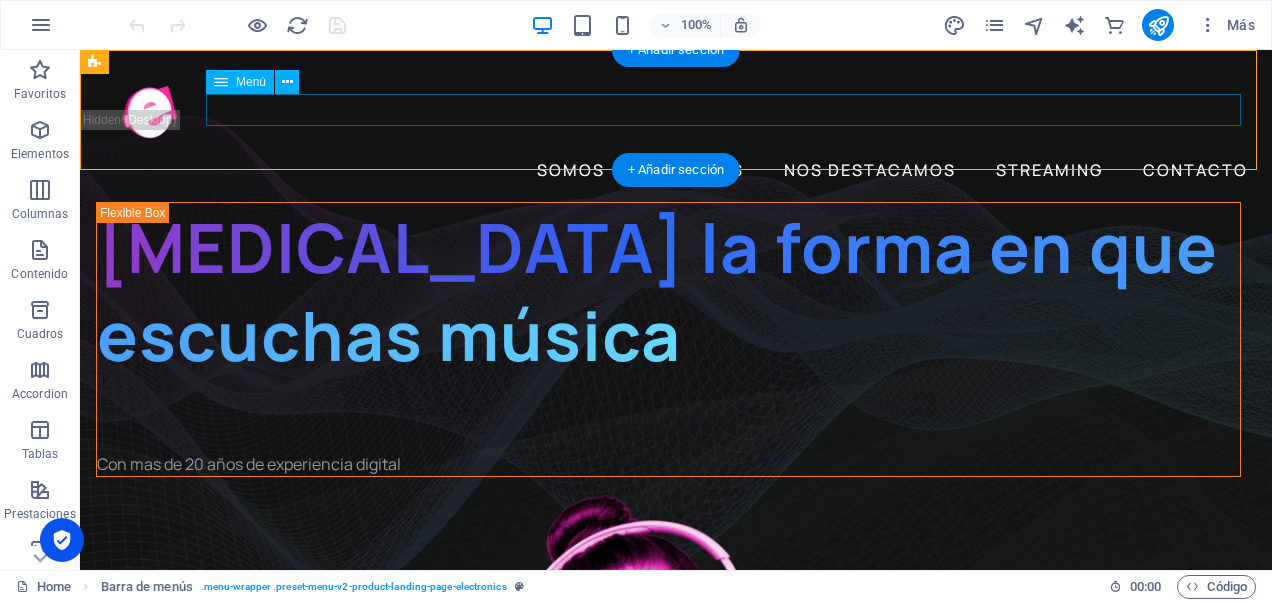 click on "SOMOS SERVICIOS NOS DESTACAMOS STREAMING CONTACTO" at bounding box center [676, 170] 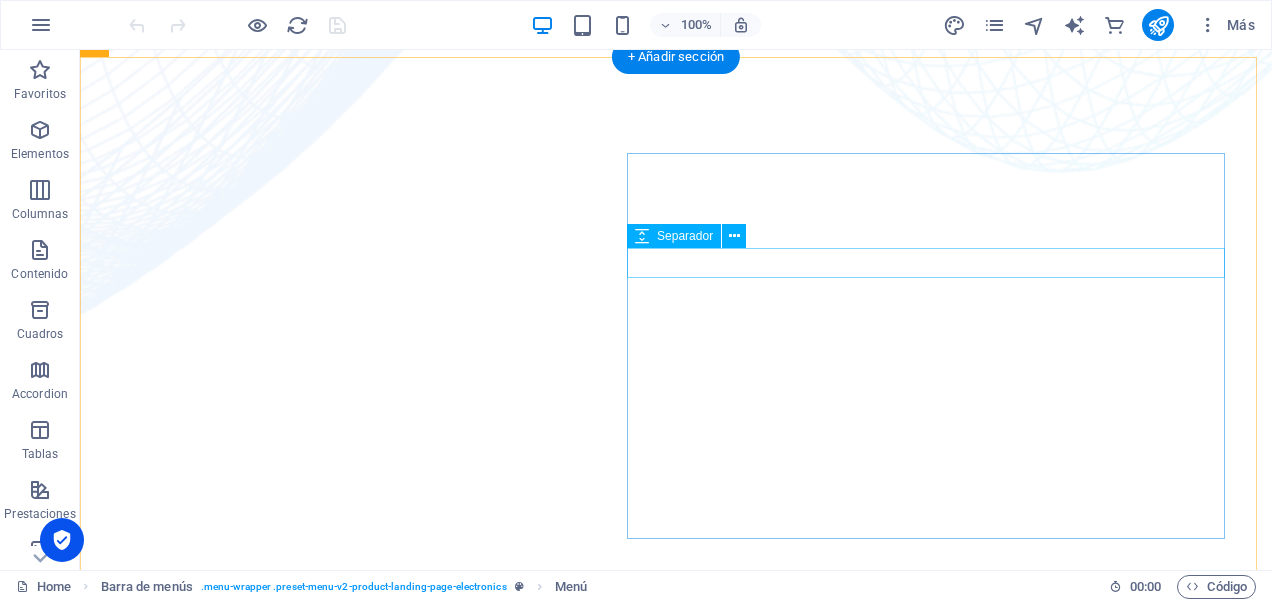 scroll, scrollTop: 1400, scrollLeft: 0, axis: vertical 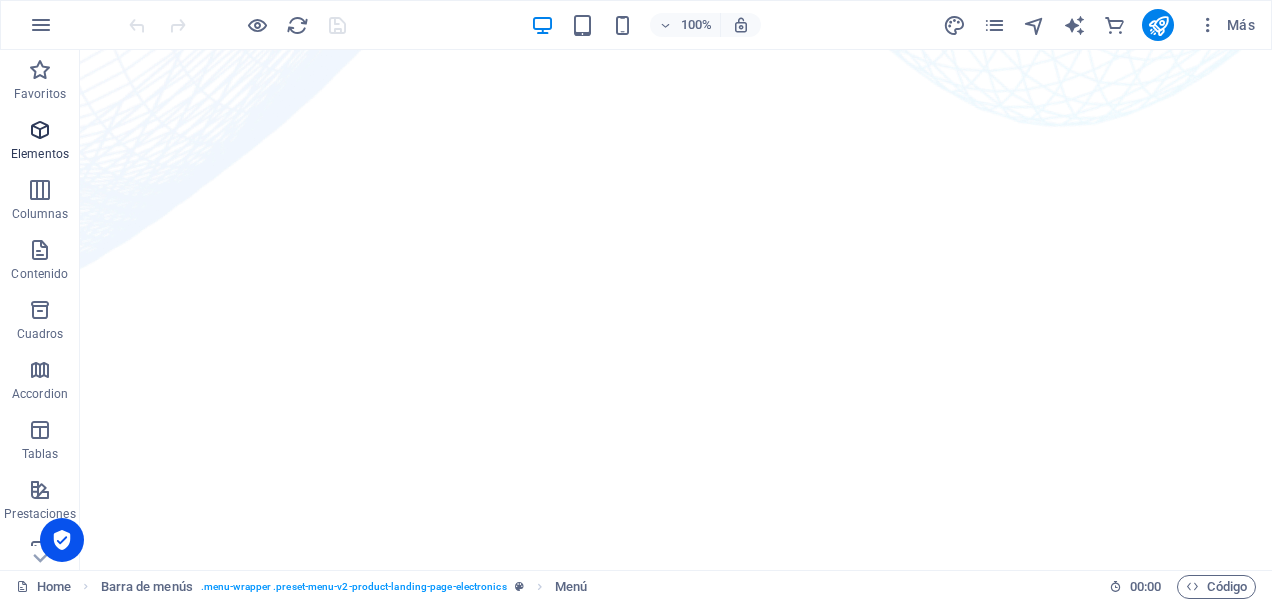 click at bounding box center [40, 130] 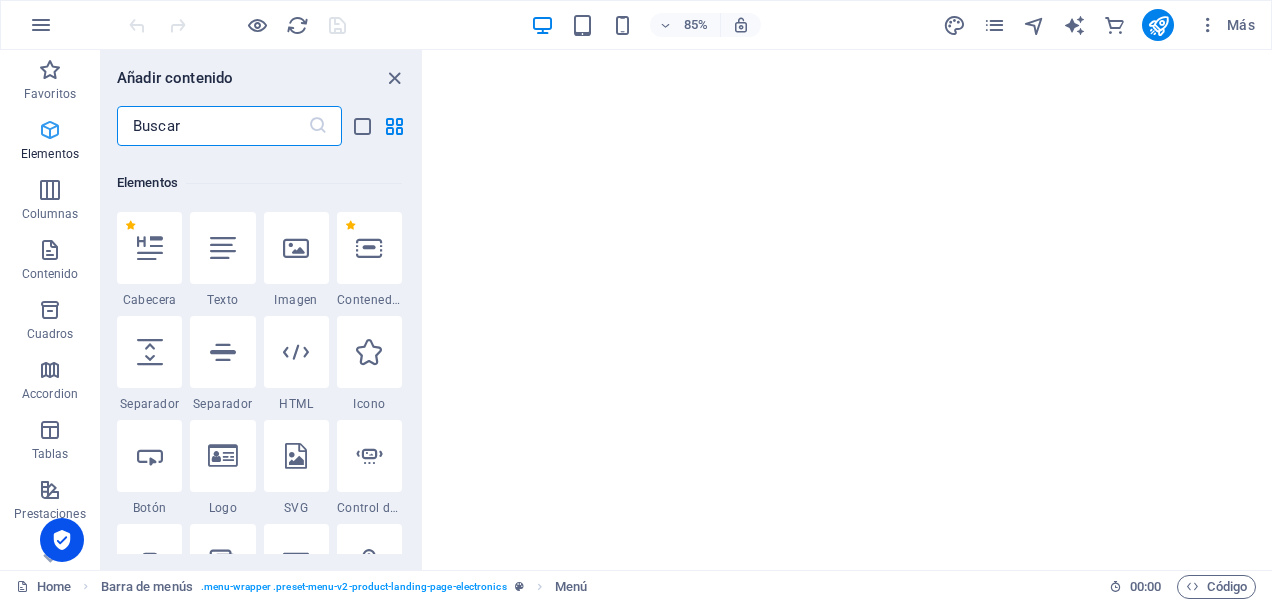 scroll, scrollTop: 377, scrollLeft: 0, axis: vertical 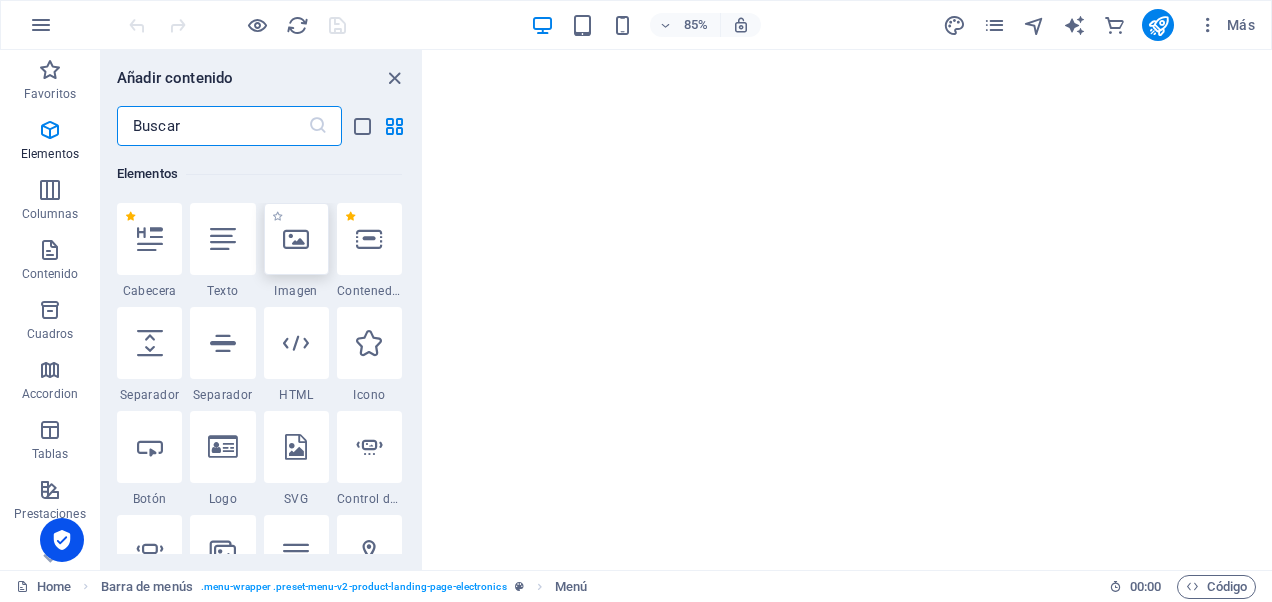 click at bounding box center [296, 239] 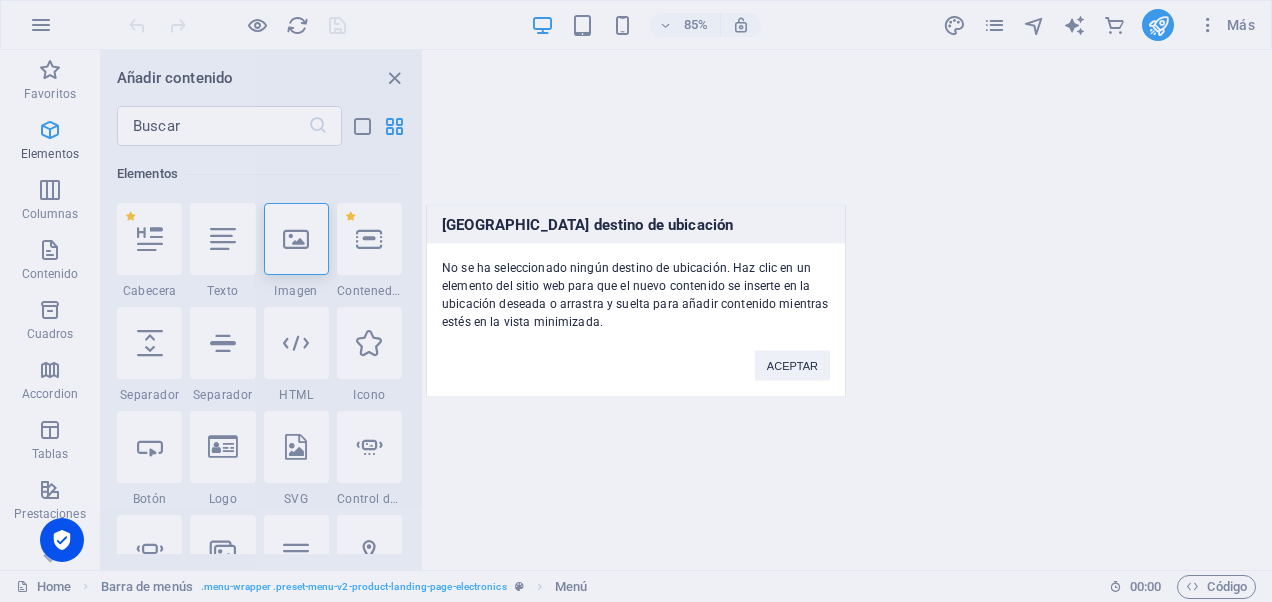 click on "[GEOGRAPHIC_DATA] destino de ubicación No se ha seleccionado ningún destino de ubicación. Haz clic en un elemento del sitio web para que el nuevo contenido se inserte en la ubicación deseada o arrastra y suelta para añadir contenido mientras estés en la vista minimizada. ACEPTAR" at bounding box center [636, 301] 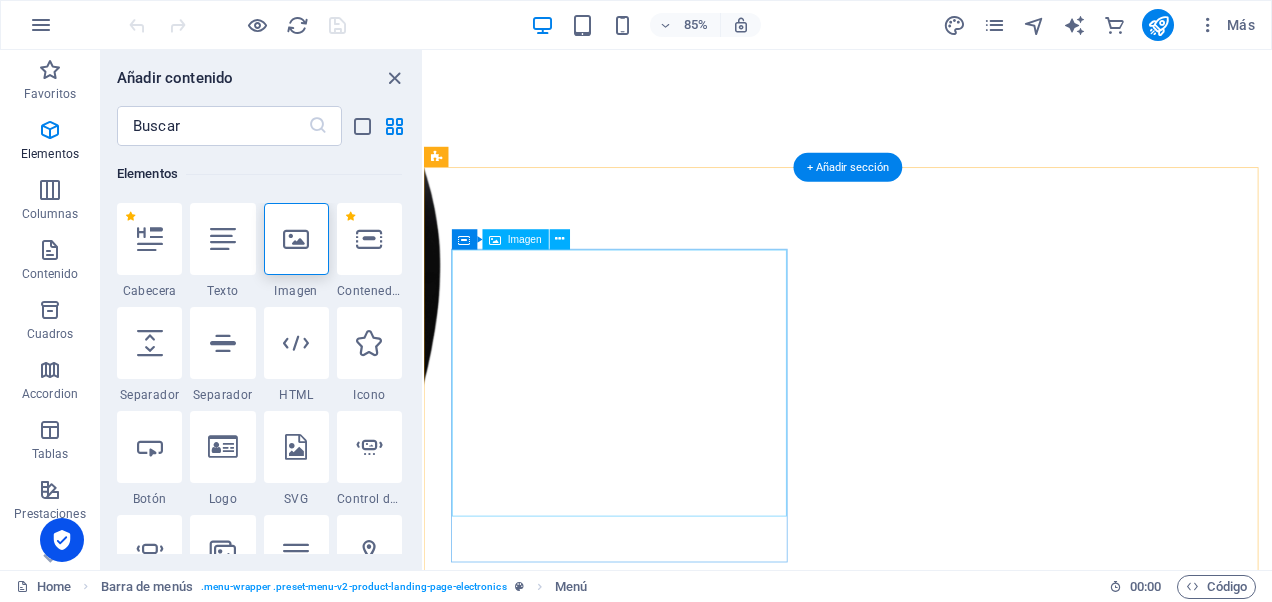 click at bounding box center (923, 3143) 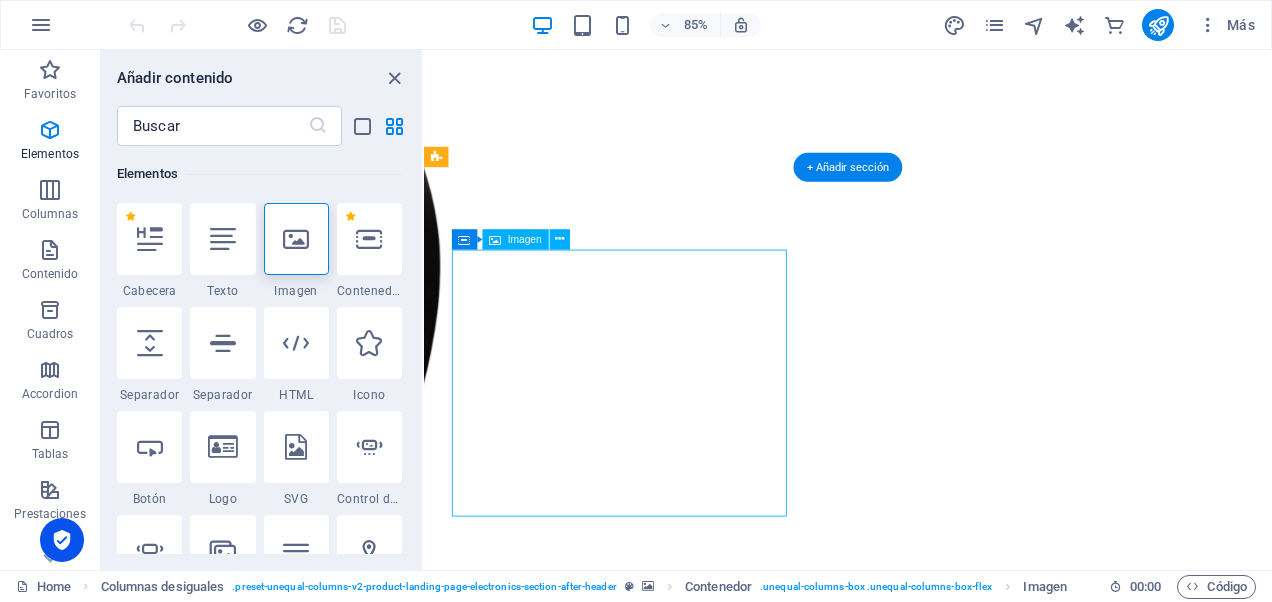 click at bounding box center [923, 3143] 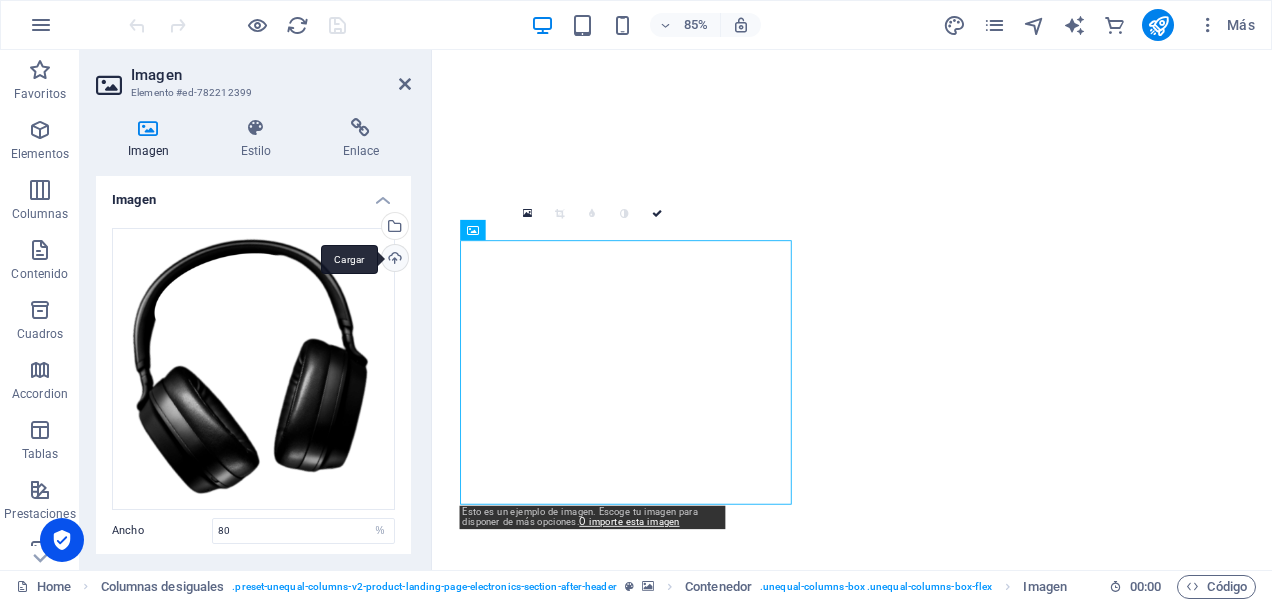 click on "Cargar" at bounding box center (393, 260) 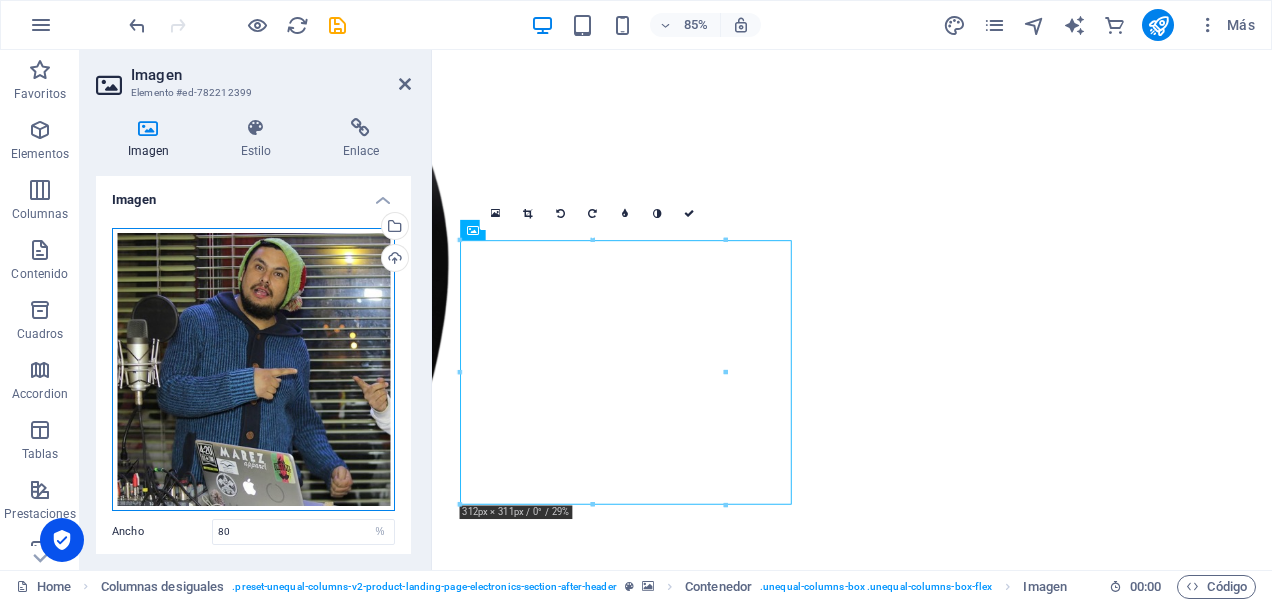 click on "Arrastra archivos aquí, haz clic para escoger archivos o  selecciona archivos de Archivos o de nuestra galería gratuita de fotos y vídeos" at bounding box center [253, 369] 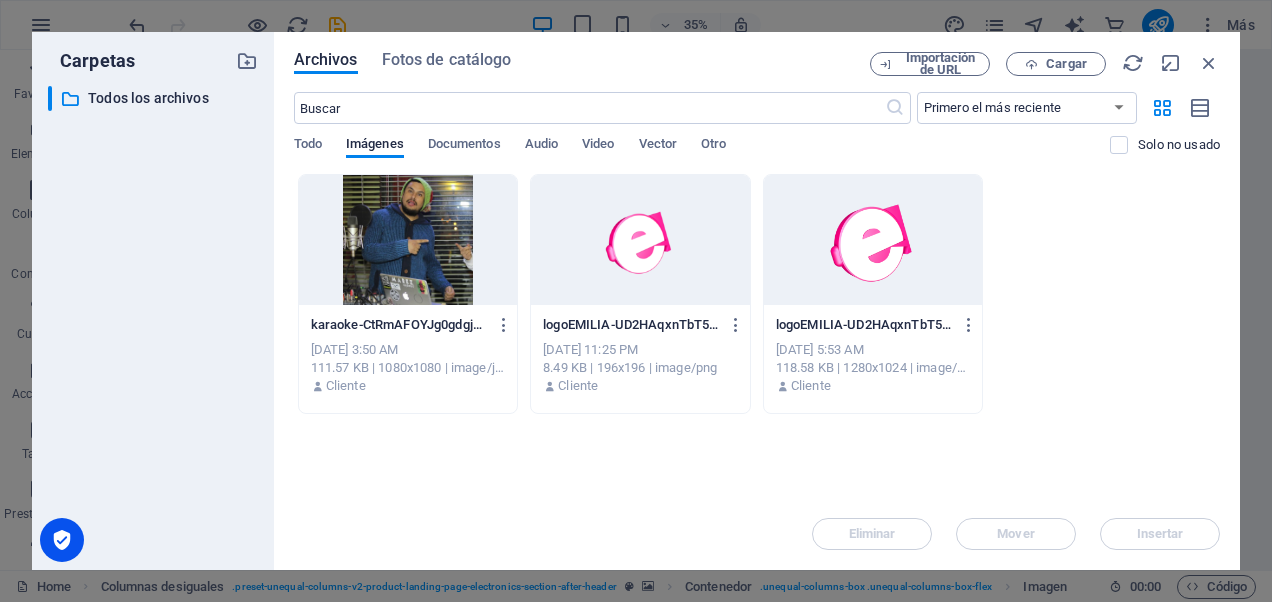 click at bounding box center (408, 240) 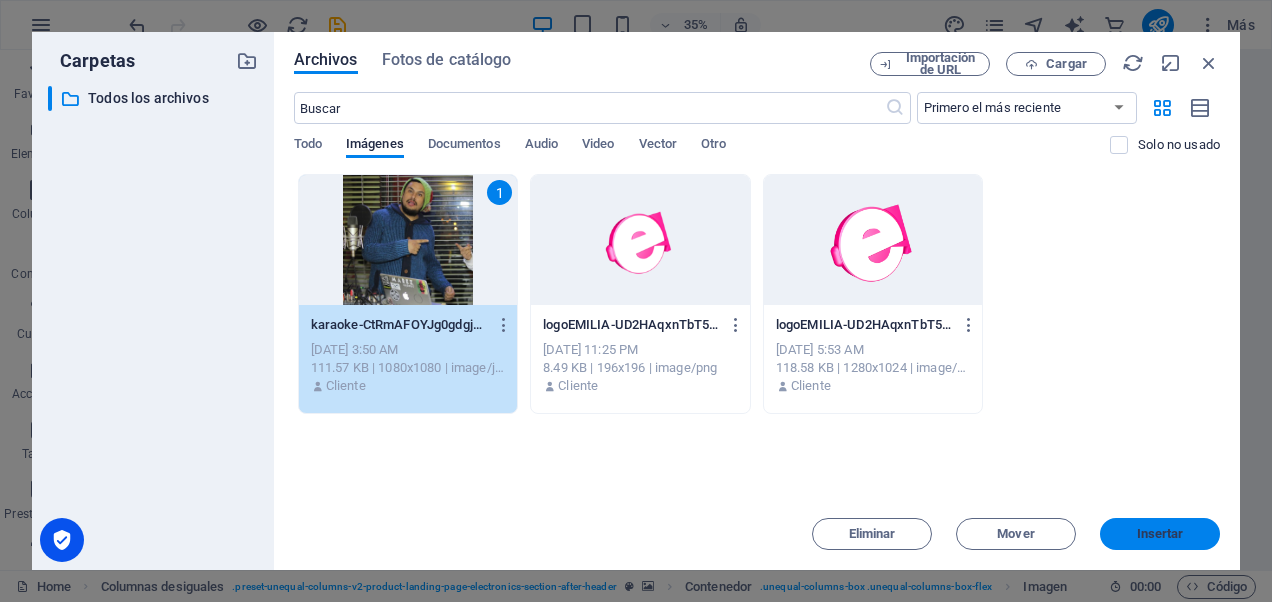 click on "Insertar" at bounding box center [1160, 534] 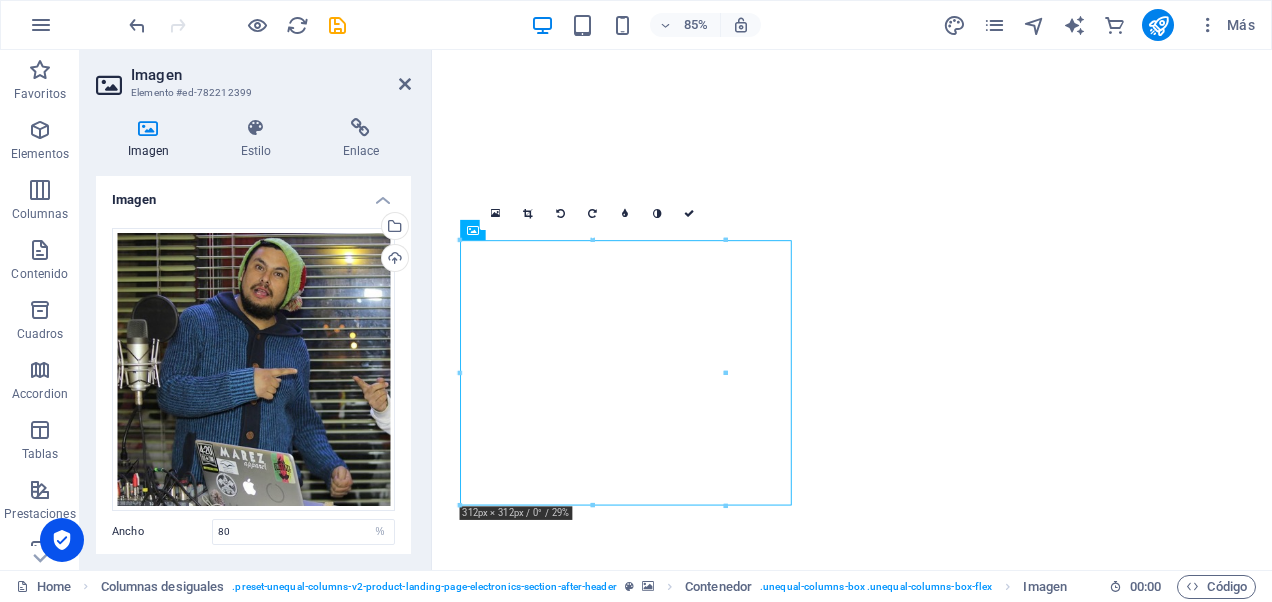 click at bounding box center (926, 2151) 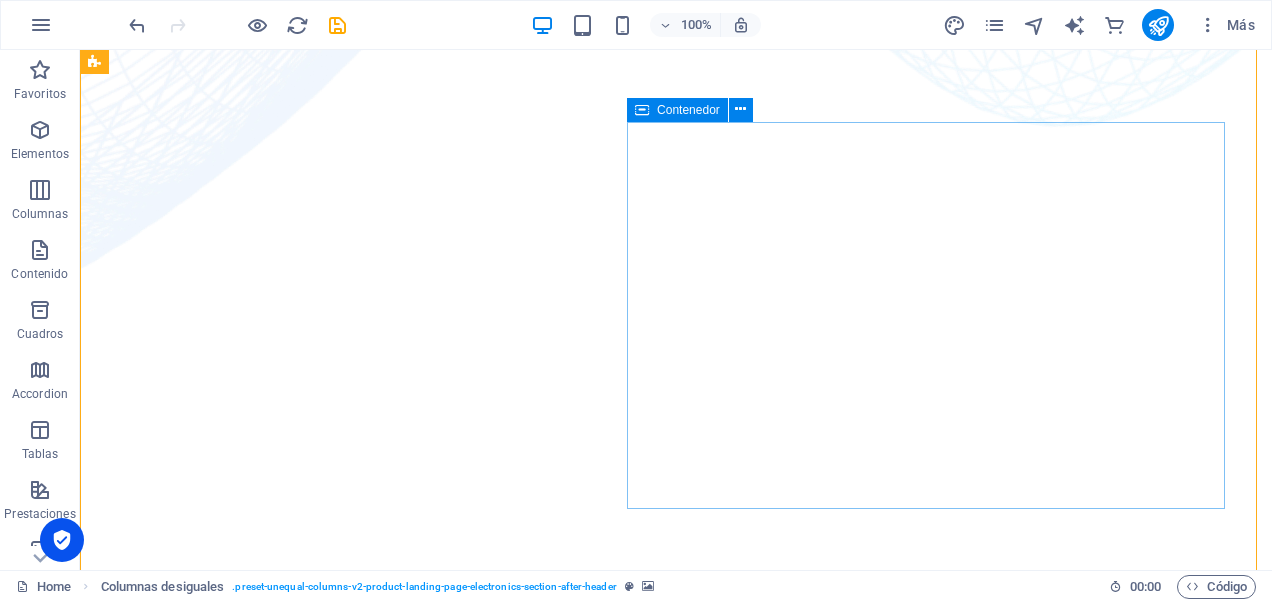 click on "Quienes Somos     "Somos una agencia creativa con más de 20 años de experiencia en publicidad digital. Nos dedicamos a transformar tus ideas en experiencias impactantes que conectan con tu cliente de una manera distinta e innovadora. Automatizamos sistemas para tu negocio, somos pioneros en streaming y radio online como también creamos diseño grafico y sitios web ofreciendo una mayor conexión con el publico. Con nuestros equipo de producción transformamos tus eventos en algo completamente innovador ofreciendo soluciones  para llevar tu marca o tu idea al siguiente nivel. ¡Conócenos y potencia tu negocio!"" at bounding box center [676, 4174] 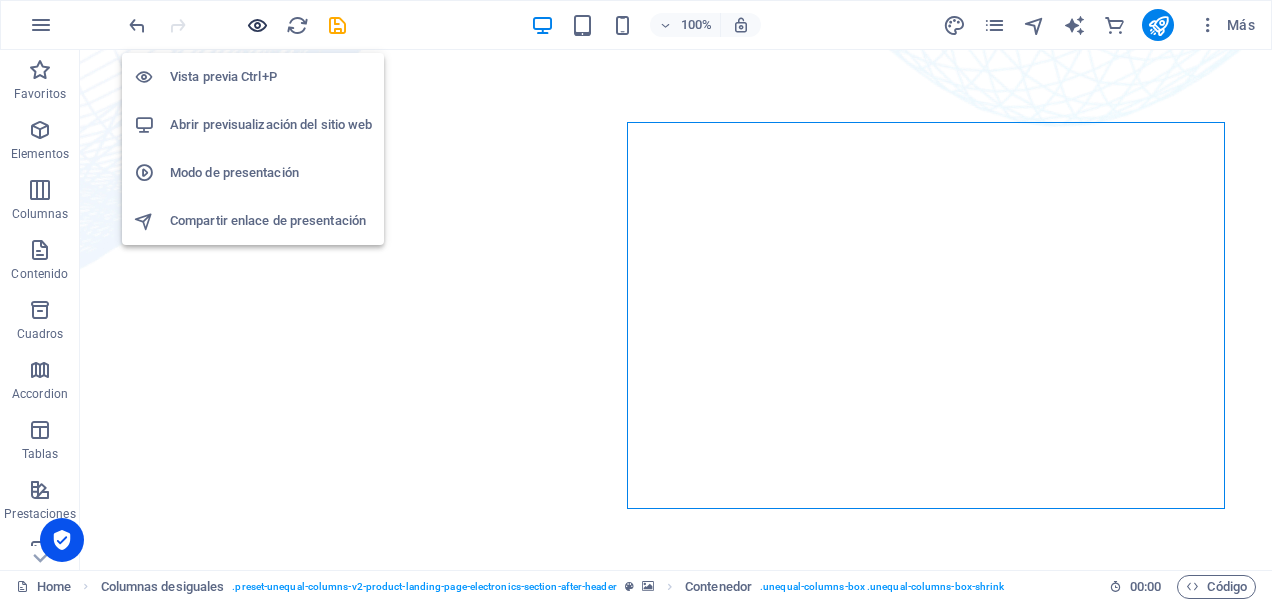 click at bounding box center (257, 25) 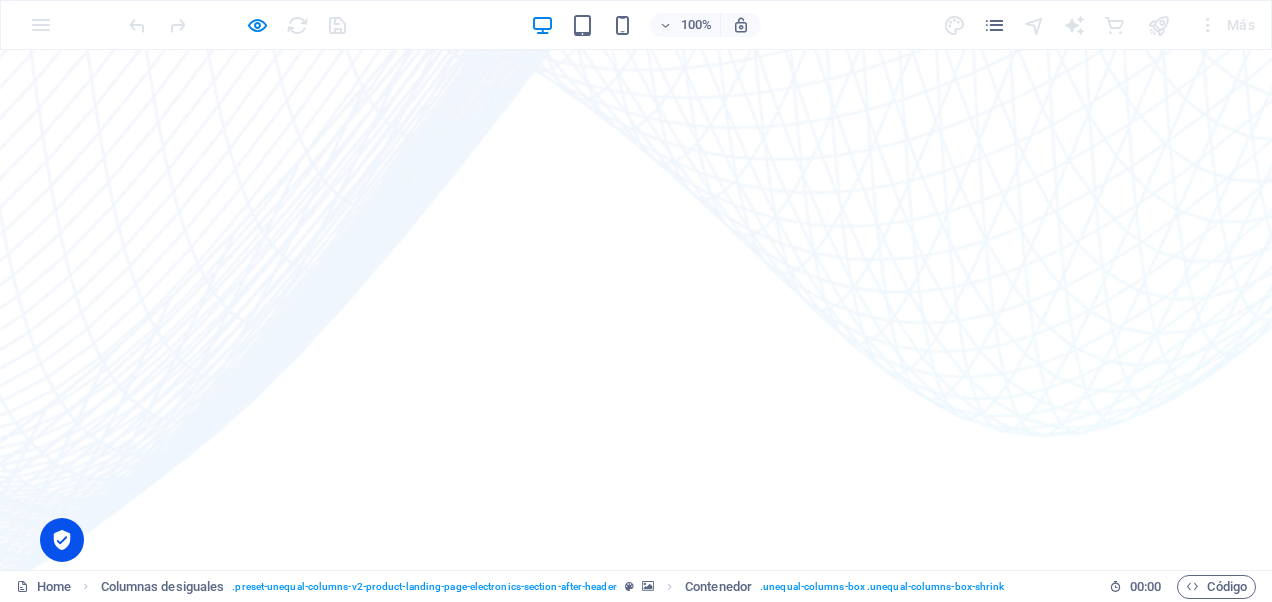 scroll, scrollTop: 1300, scrollLeft: 0, axis: vertical 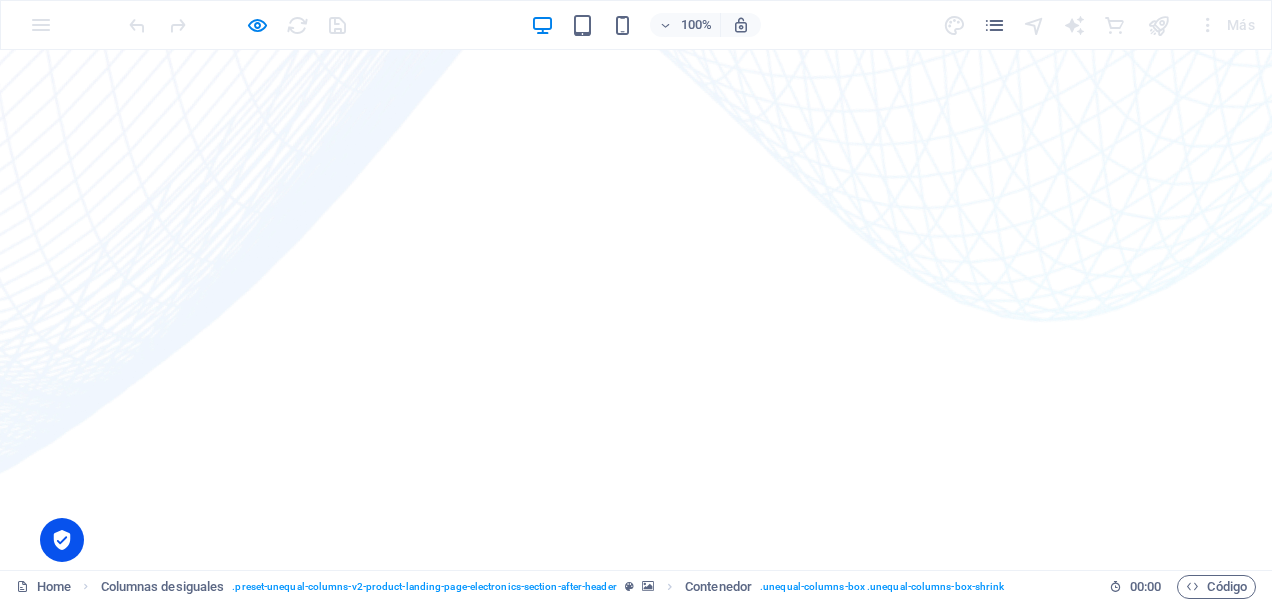 click at bounding box center [510, 3803] 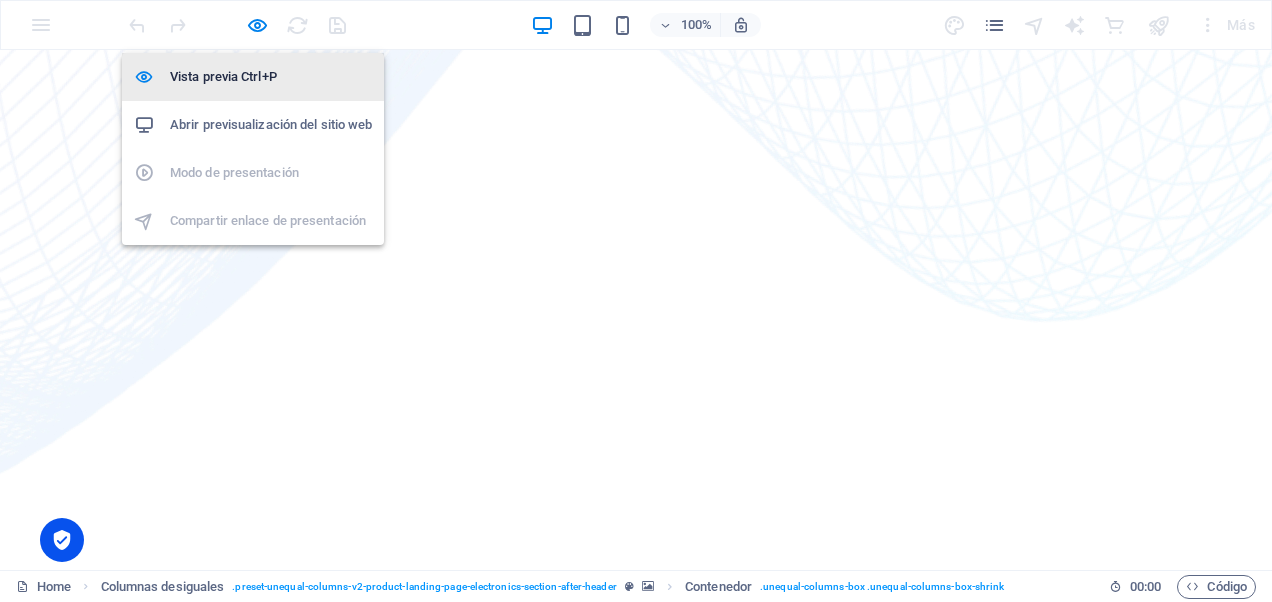 click on "Vista previa Ctrl+P" at bounding box center [271, 77] 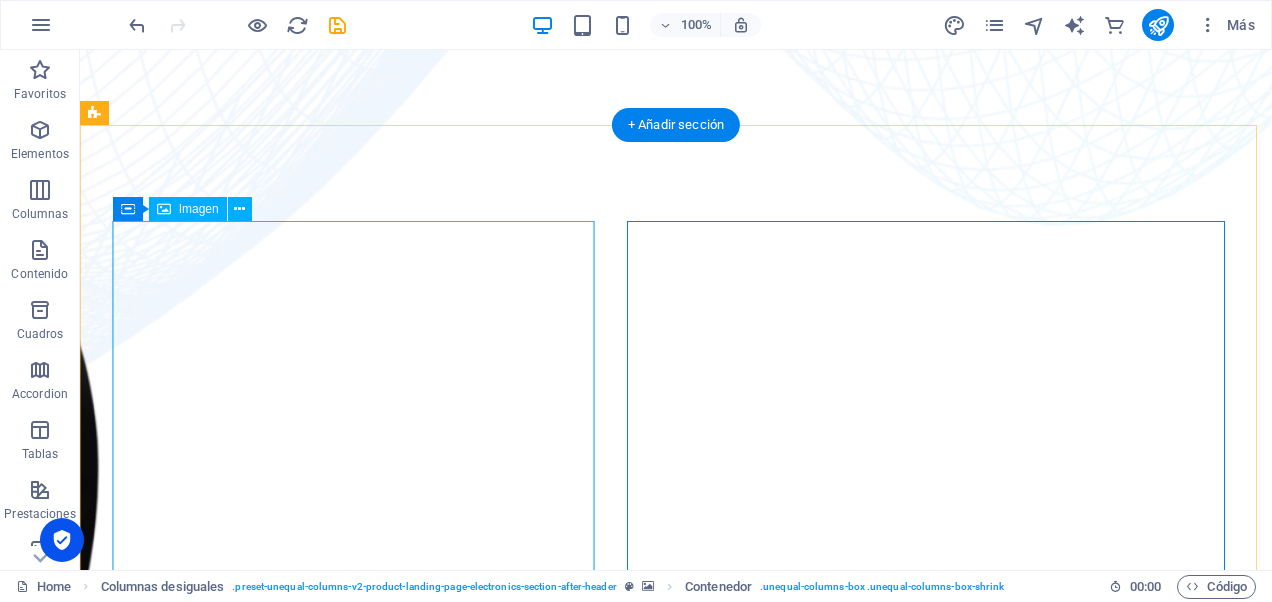 click at bounding box center [676, 3717] 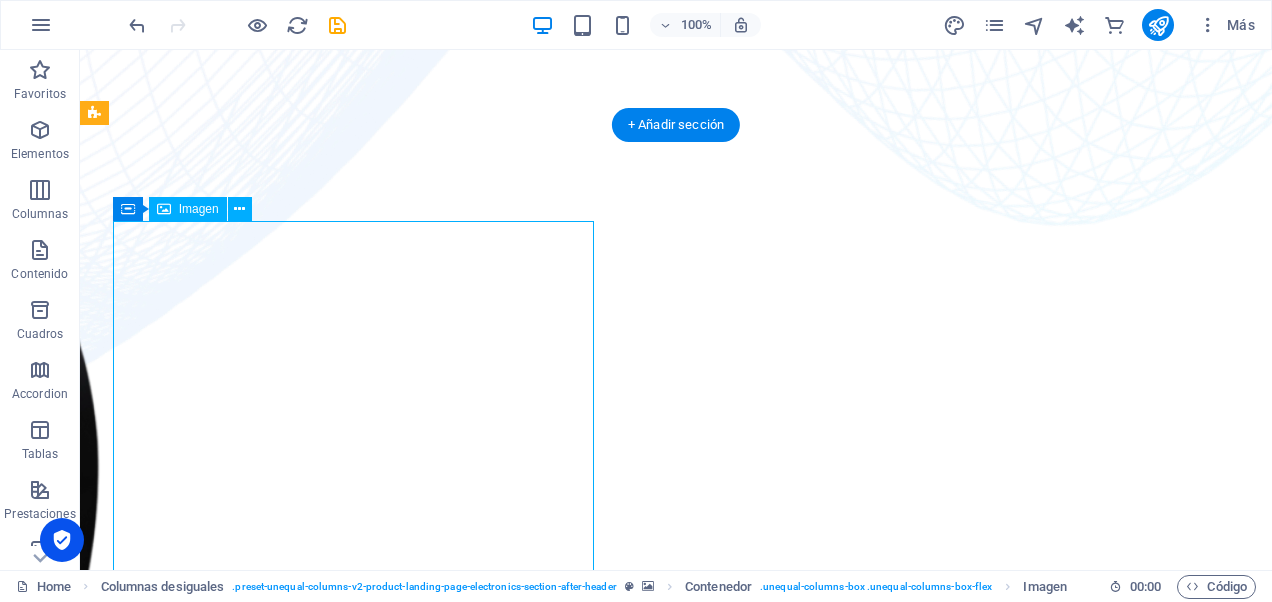 click at bounding box center (676, 3717) 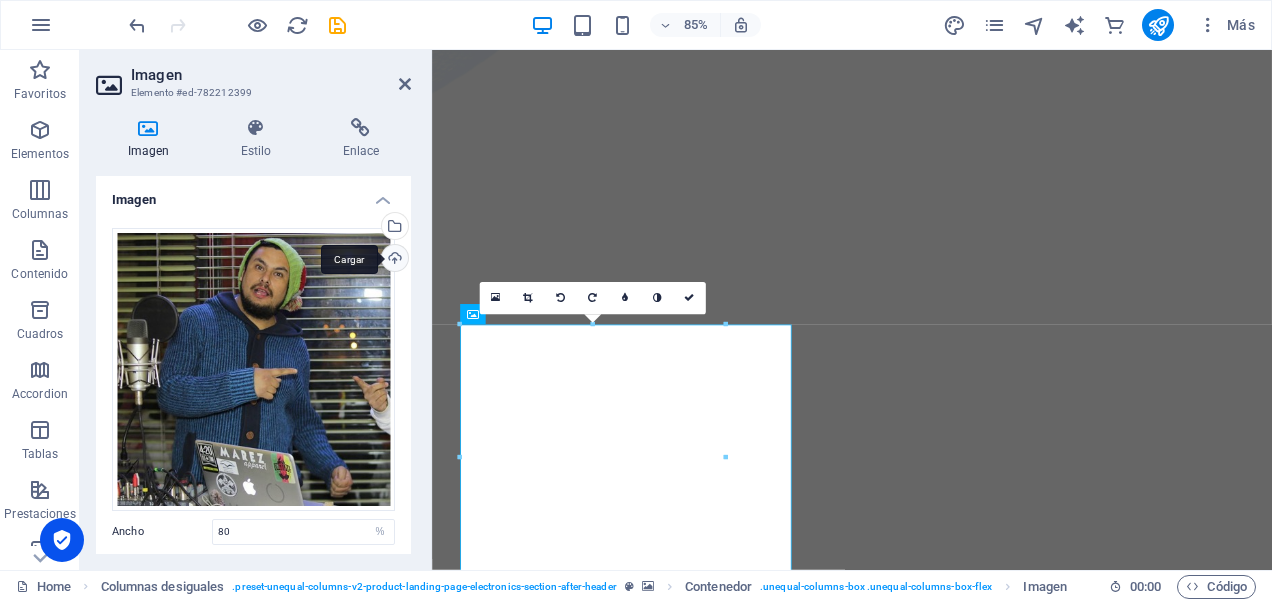 click on "Cargar" at bounding box center (393, 260) 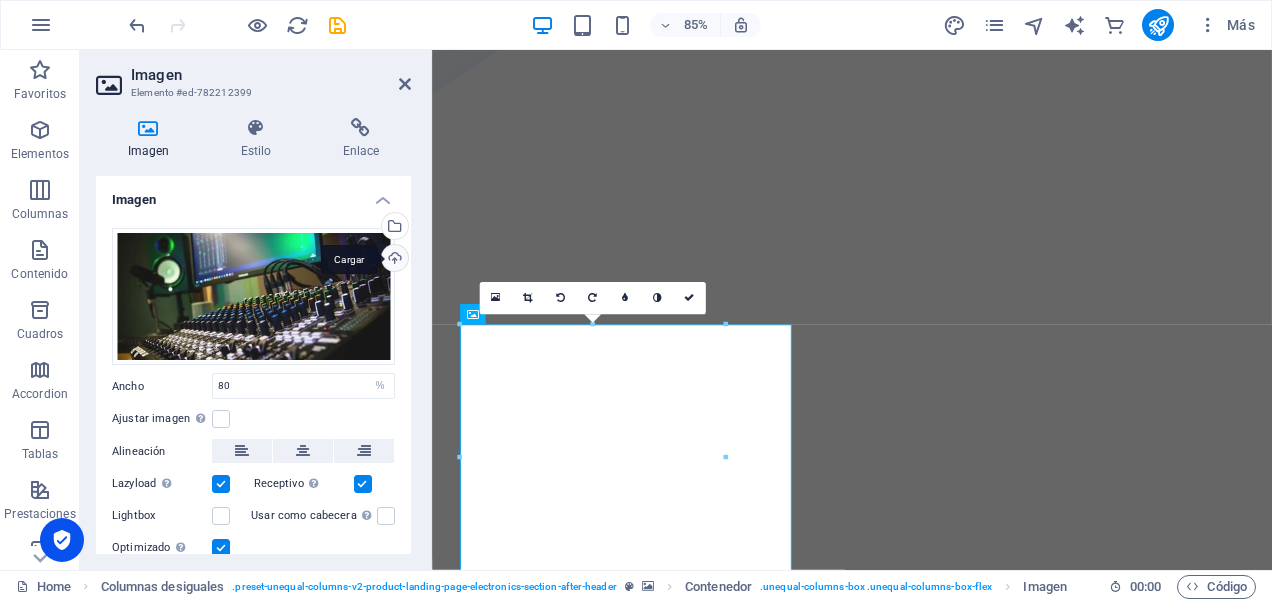 click on "Cargar" at bounding box center (393, 260) 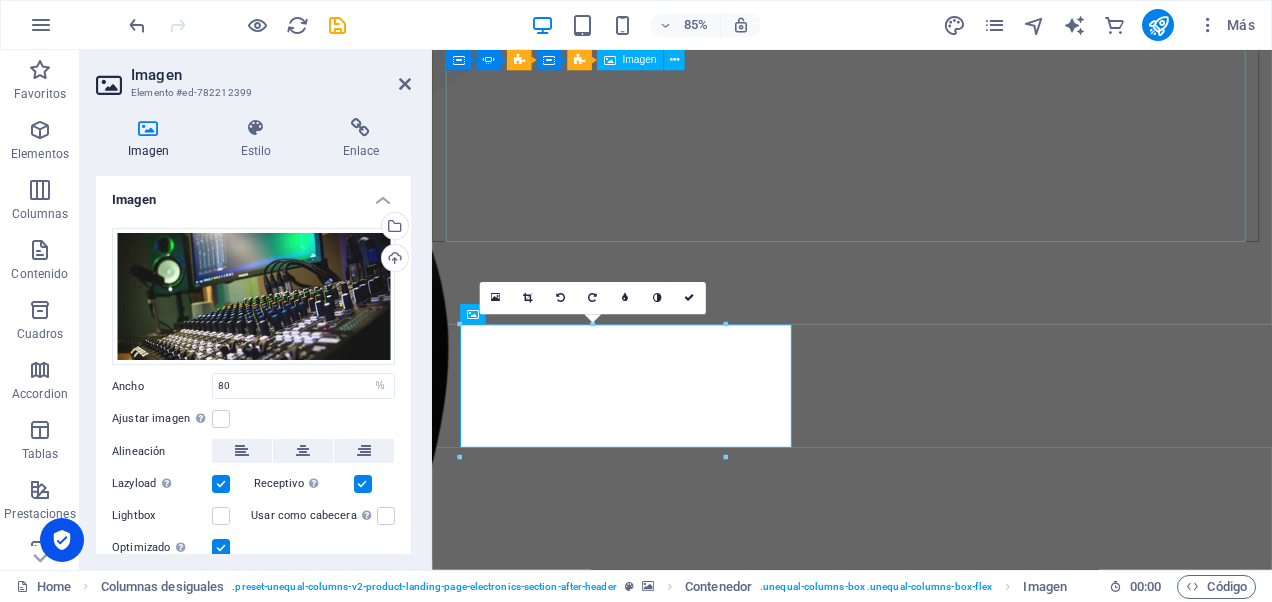 click at bounding box center [-15, 644] 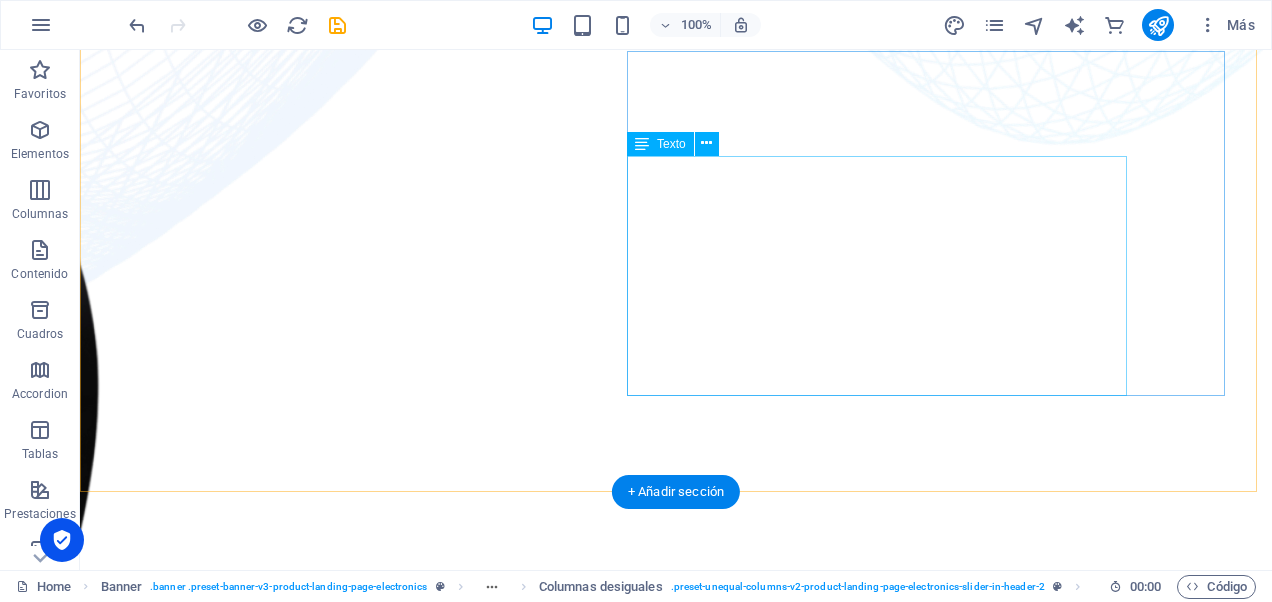 scroll, scrollTop: 1497, scrollLeft: 0, axis: vertical 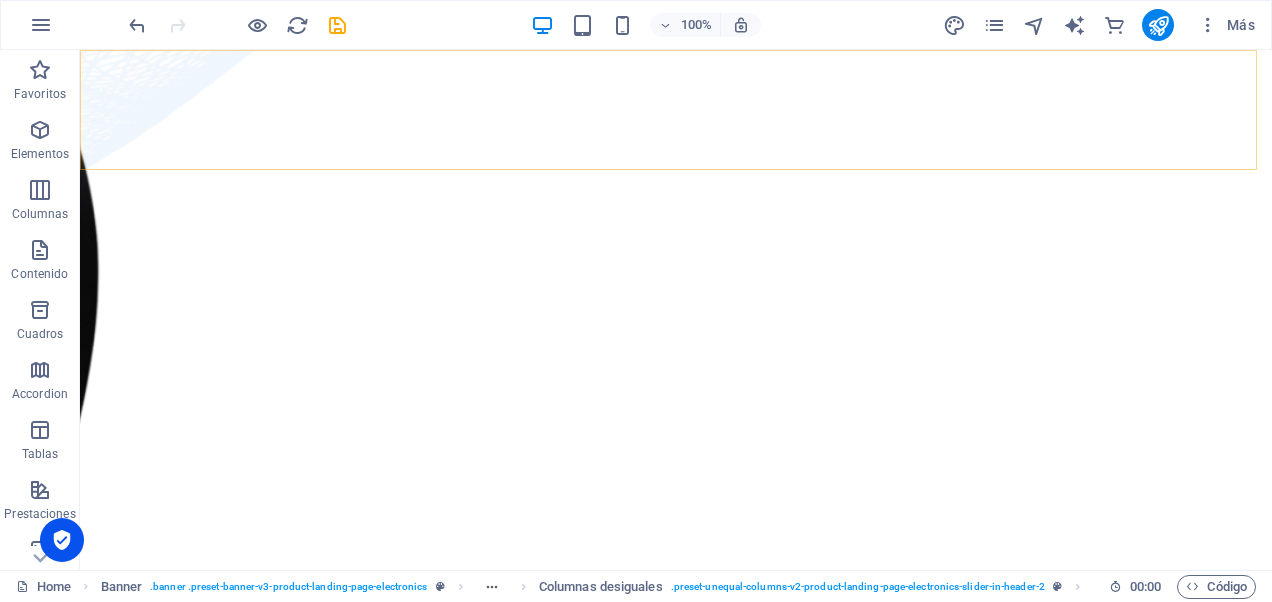 click on "SOMOS SERVICIOS NOS DESTACAMOS STREAMING CONTACTO" at bounding box center (676, -1305) 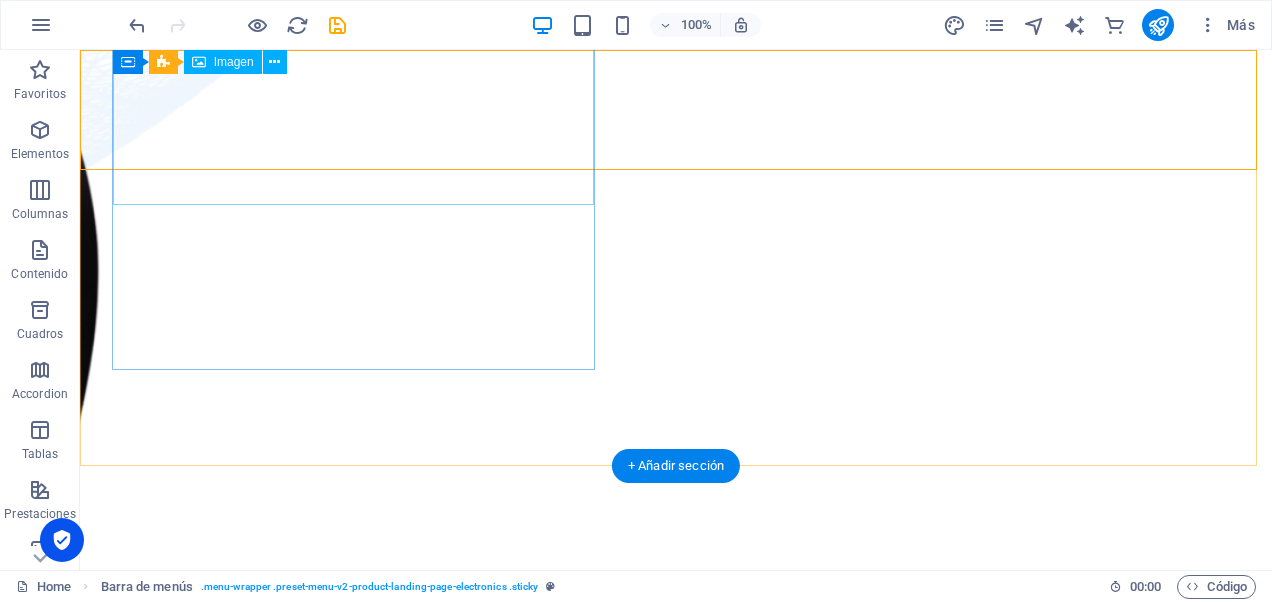 click at bounding box center (676, 3229) 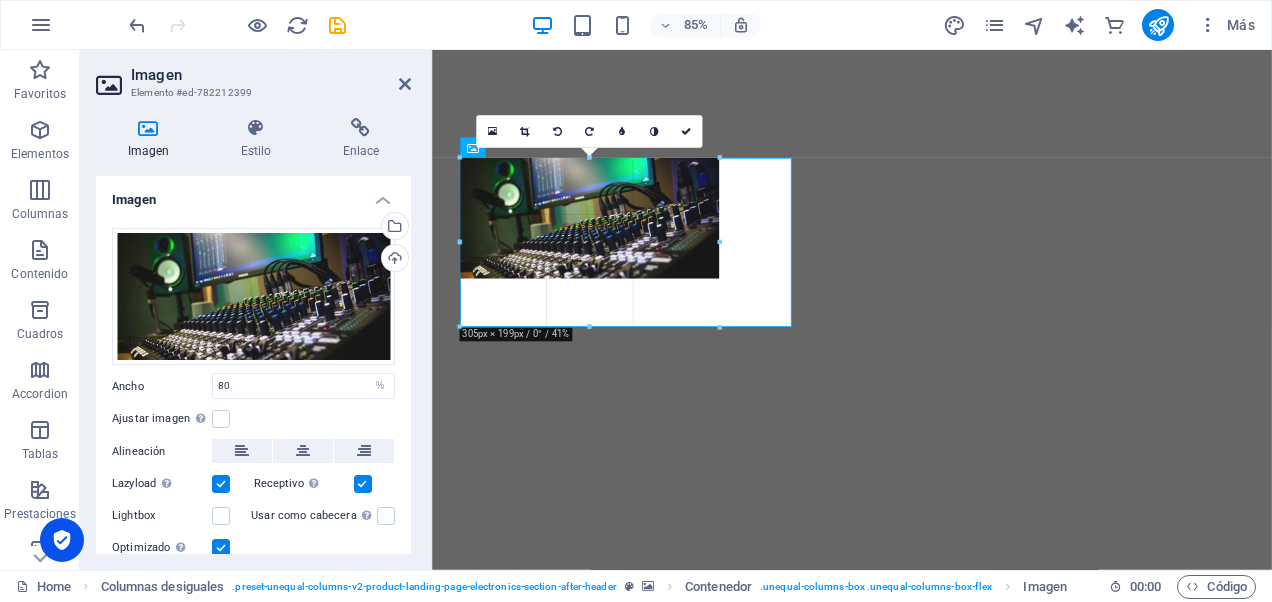 drag, startPoint x: 349, startPoint y: 266, endPoint x: 734, endPoint y: 266, distance: 385 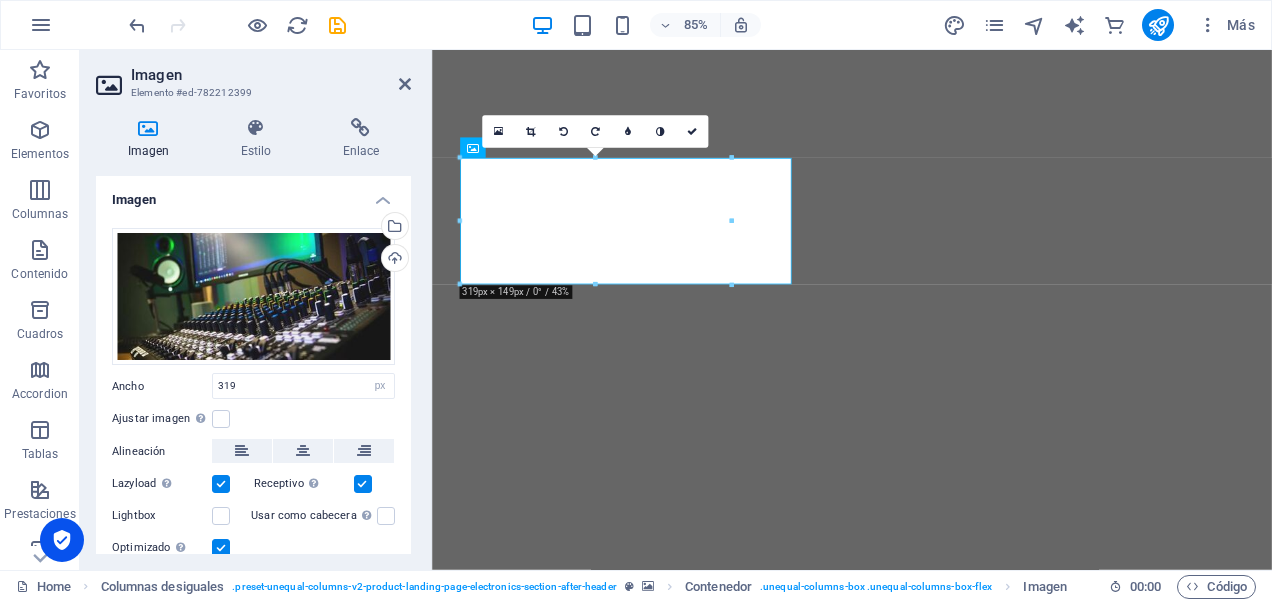 click at bounding box center [926, 2054] 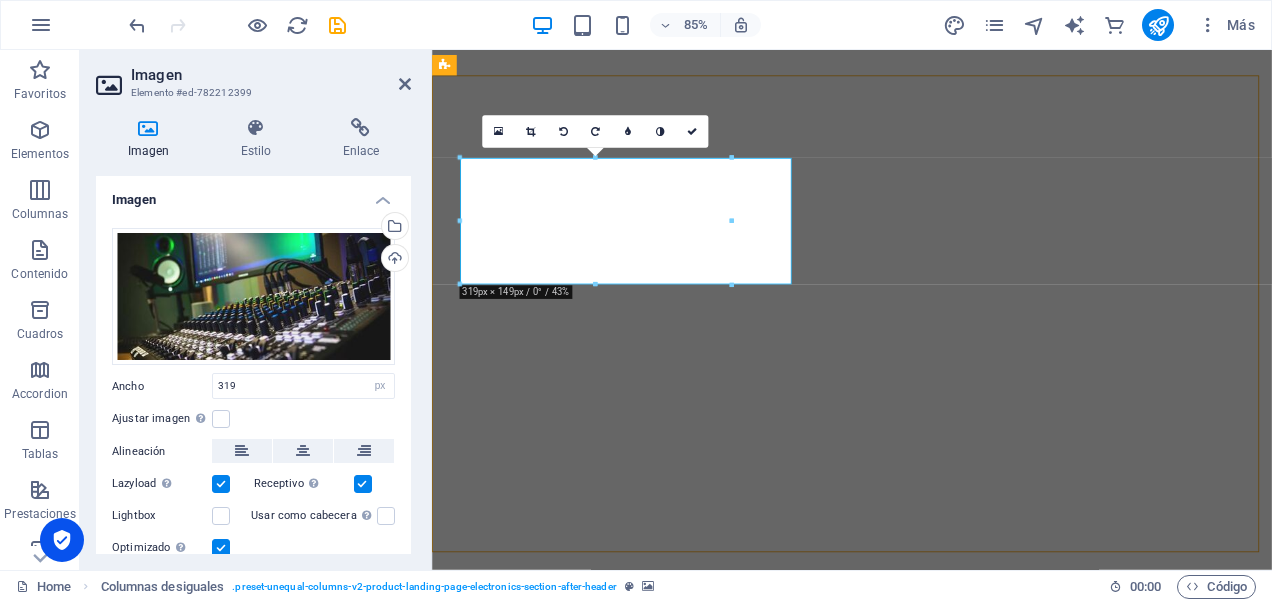 click at bounding box center (926, 2054) 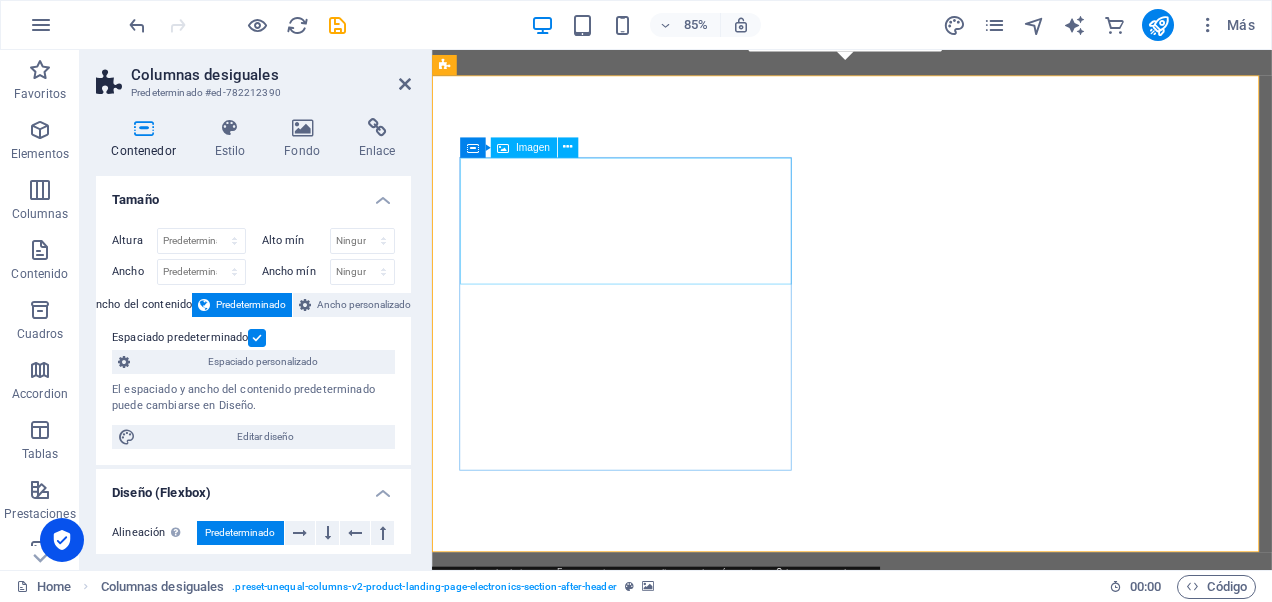 click at bounding box center (926, 2692) 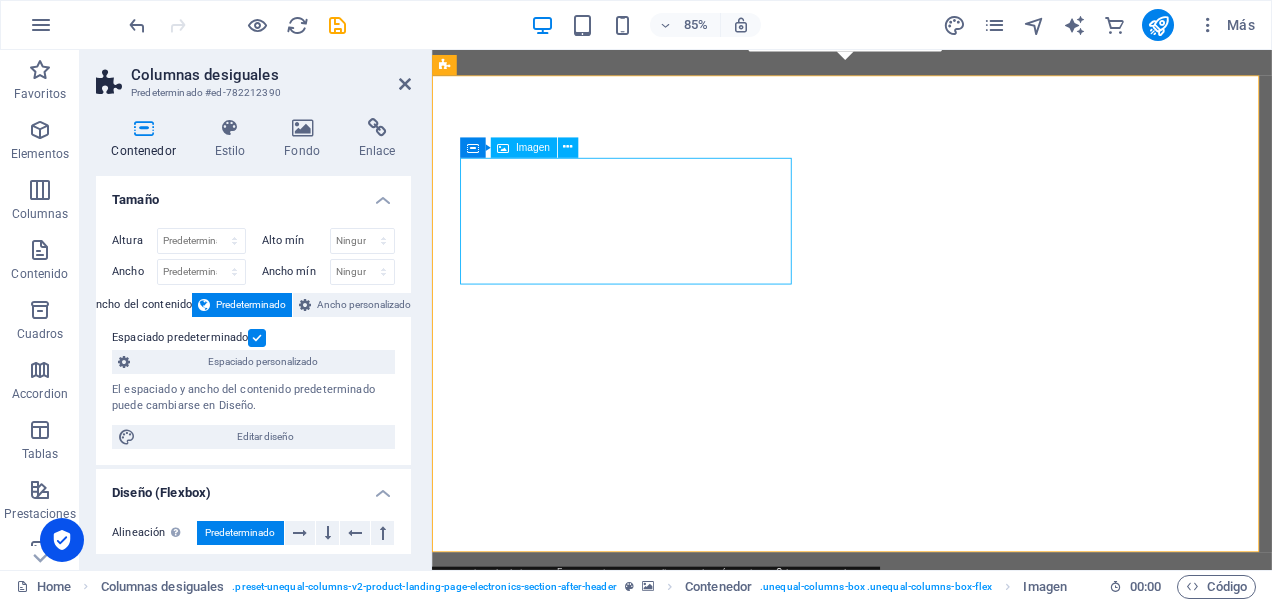 click at bounding box center [926, 2692] 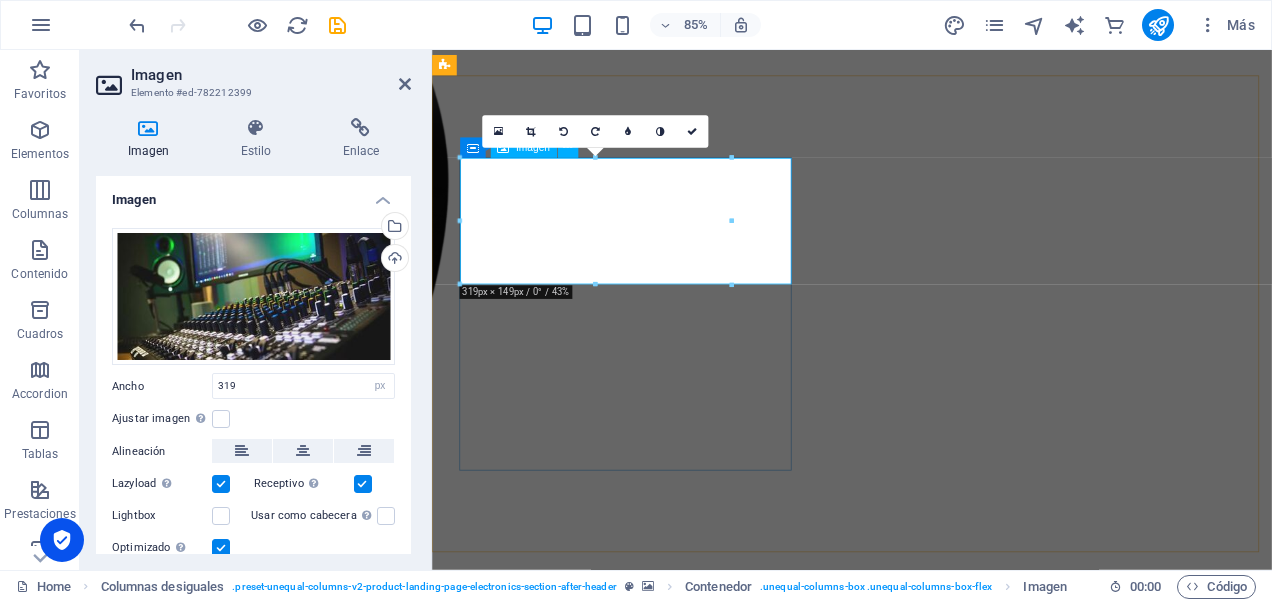 drag, startPoint x: 1164, startPoint y: 272, endPoint x: 813, endPoint y: 251, distance: 351.62766 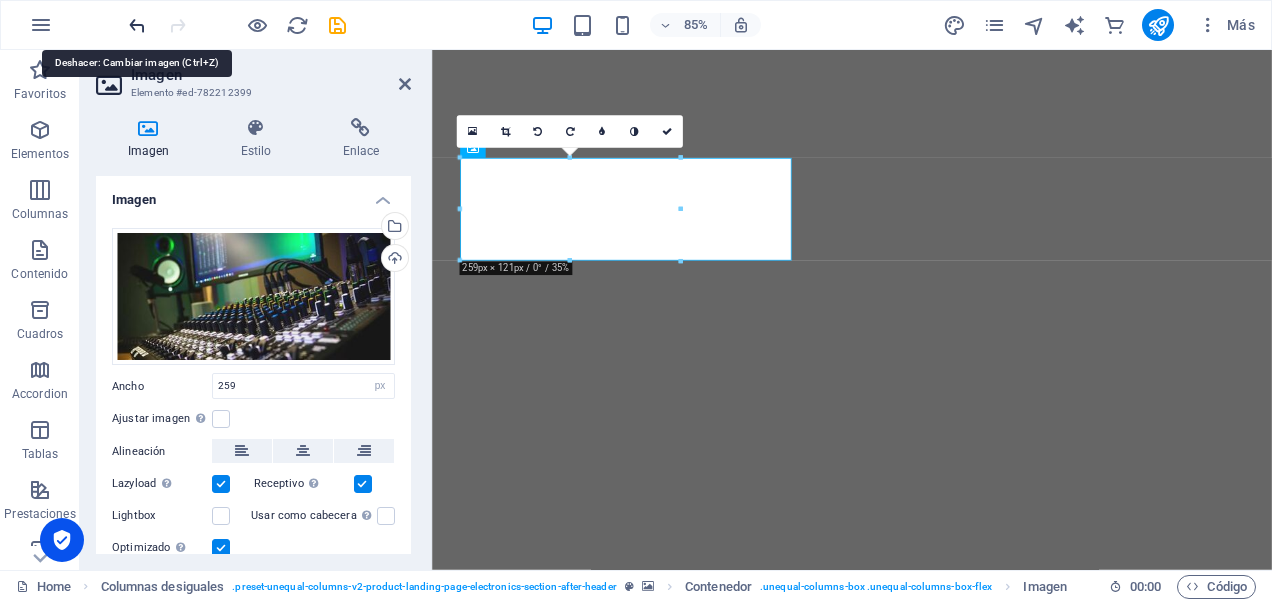 click at bounding box center [137, 25] 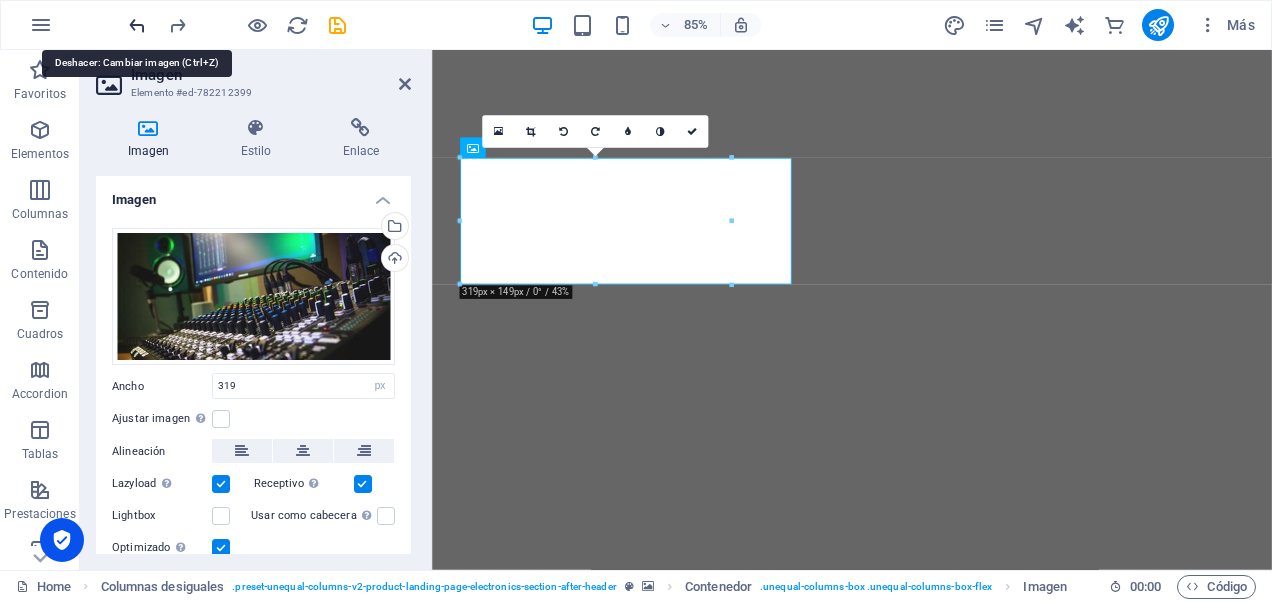 click at bounding box center (137, 25) 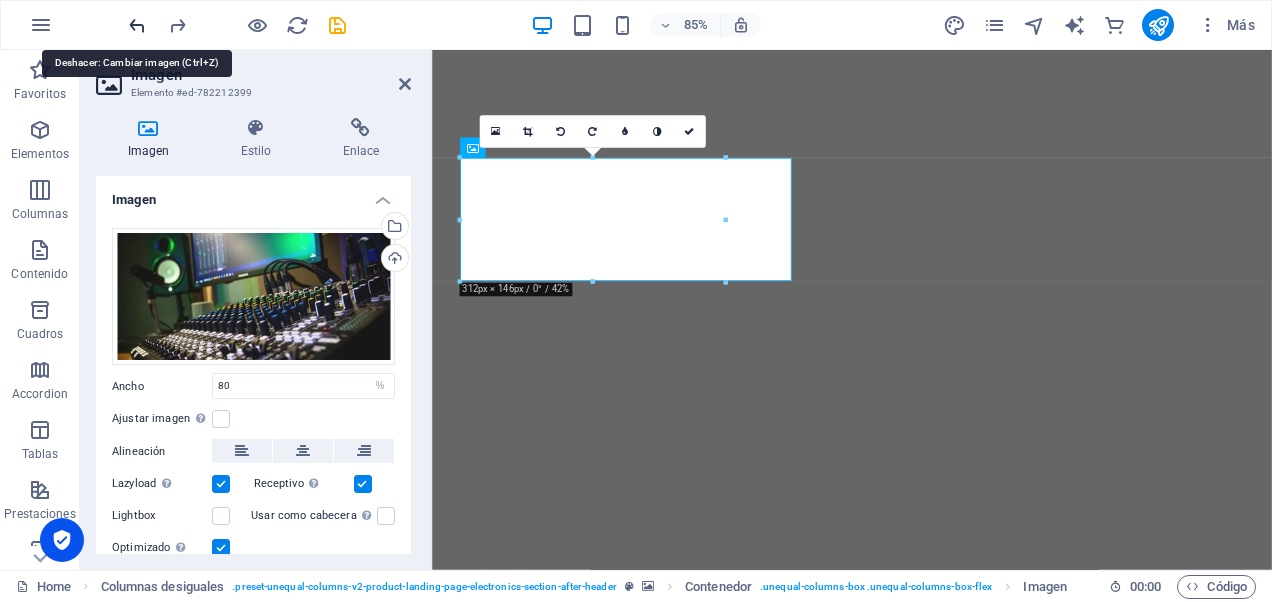 click at bounding box center (137, 25) 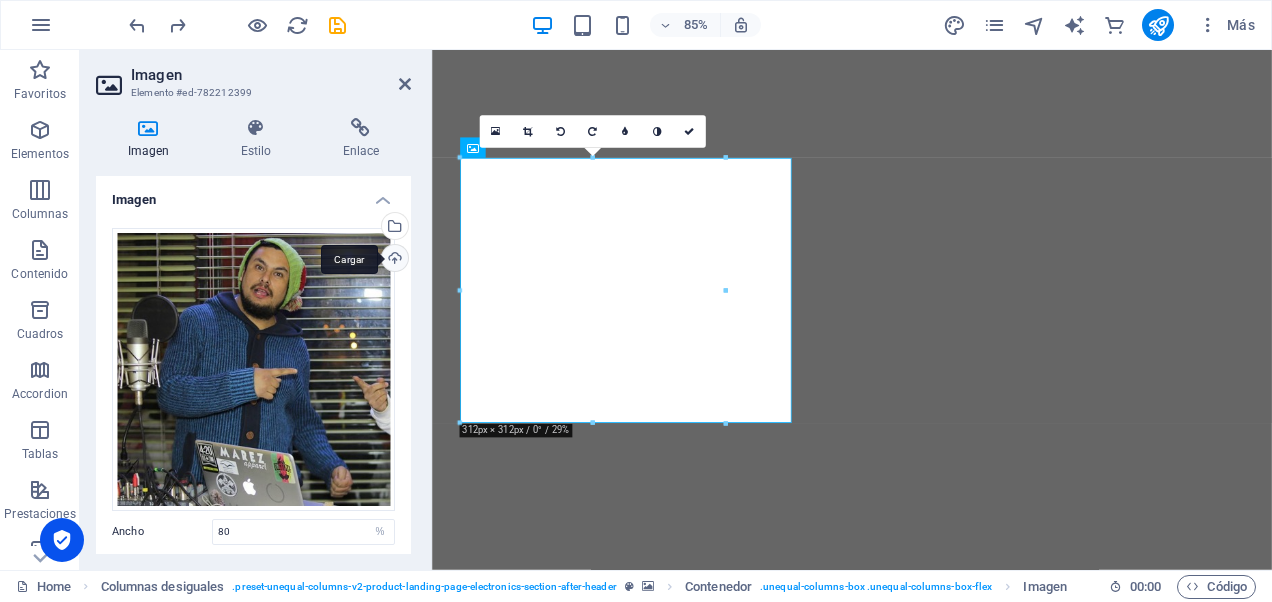 click on "Cargar" at bounding box center (393, 260) 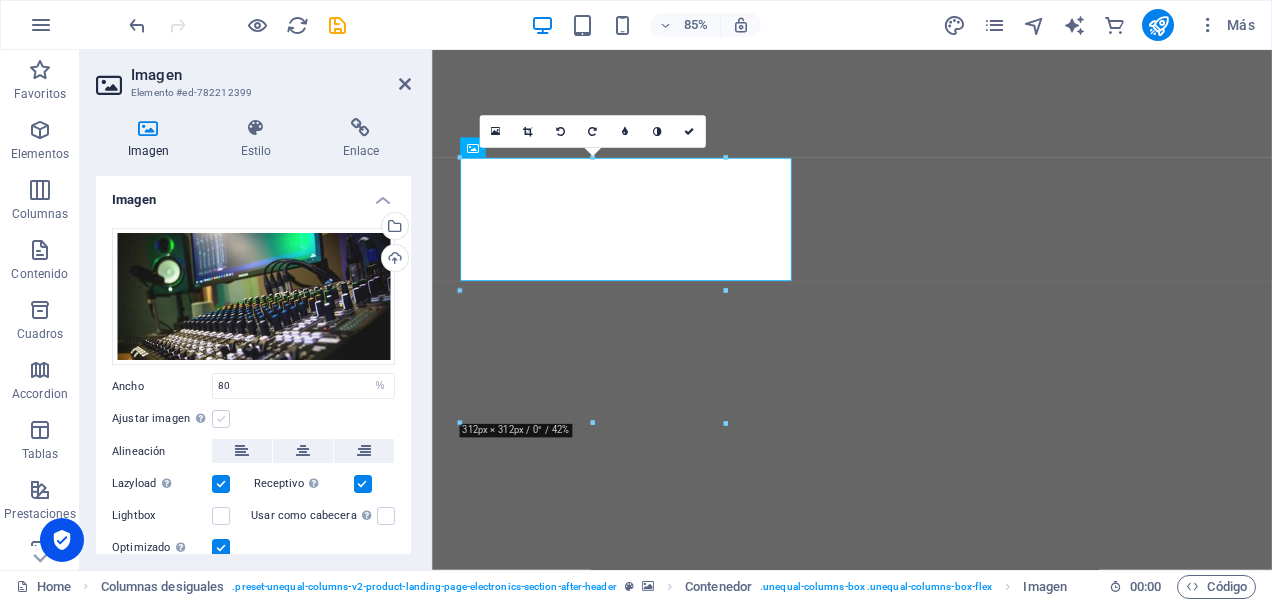 click at bounding box center [221, 419] 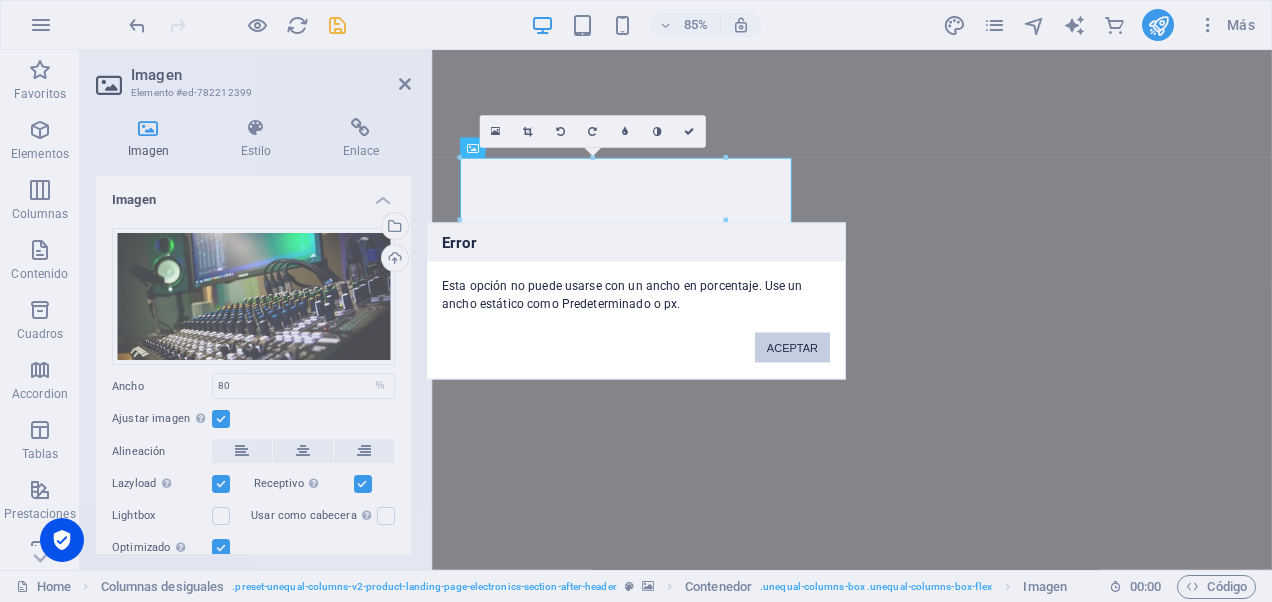 click on "ACEPTAR" at bounding box center (792, 348) 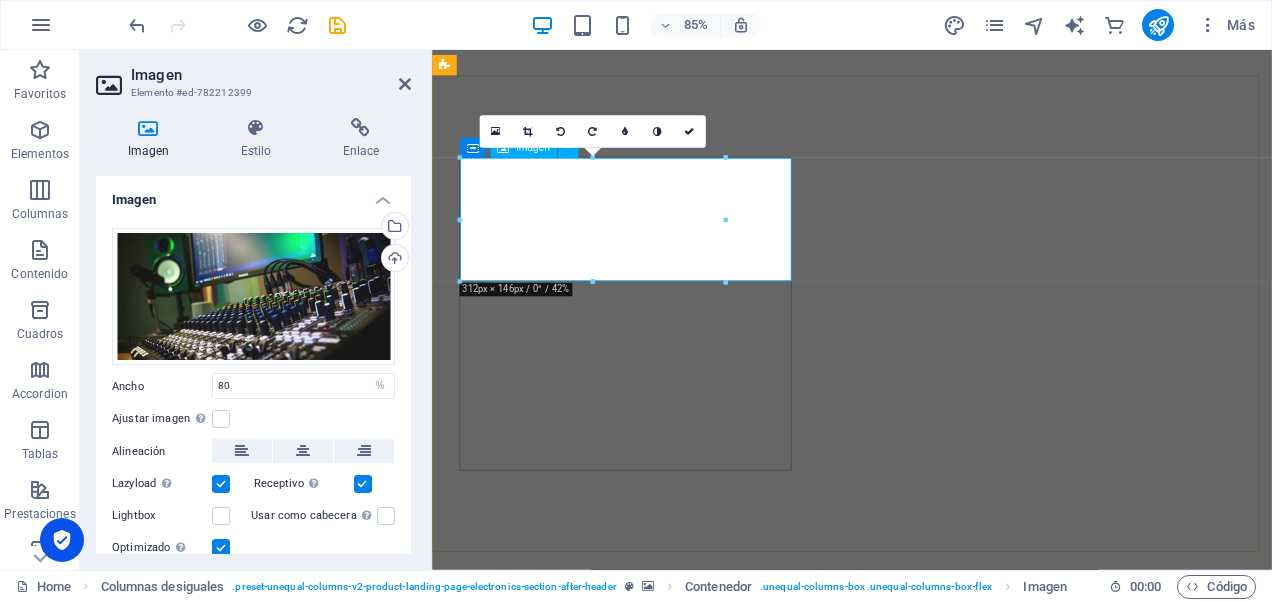 click at bounding box center [926, 2799] 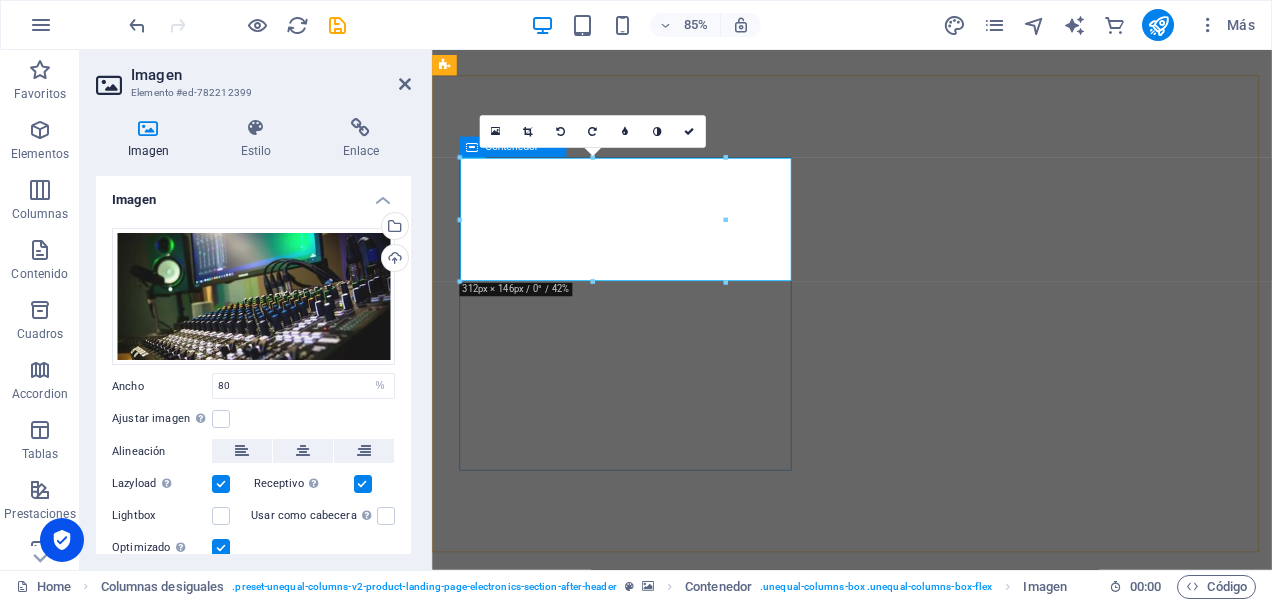 click at bounding box center (926, 2799) 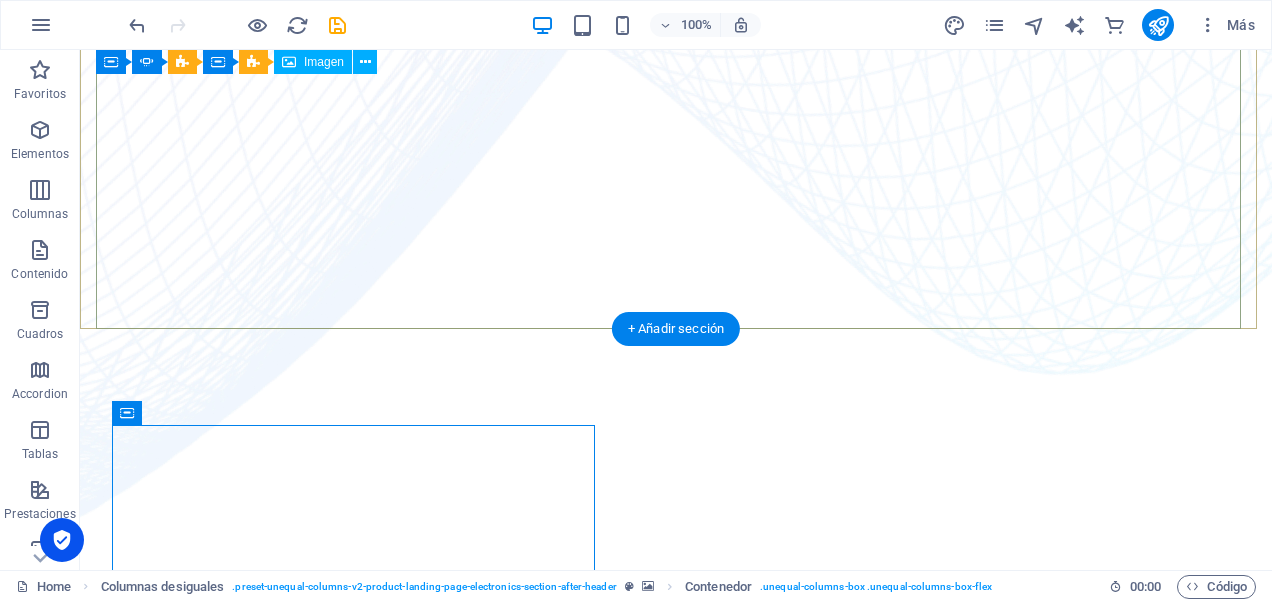 scroll, scrollTop: 1297, scrollLeft: 0, axis: vertical 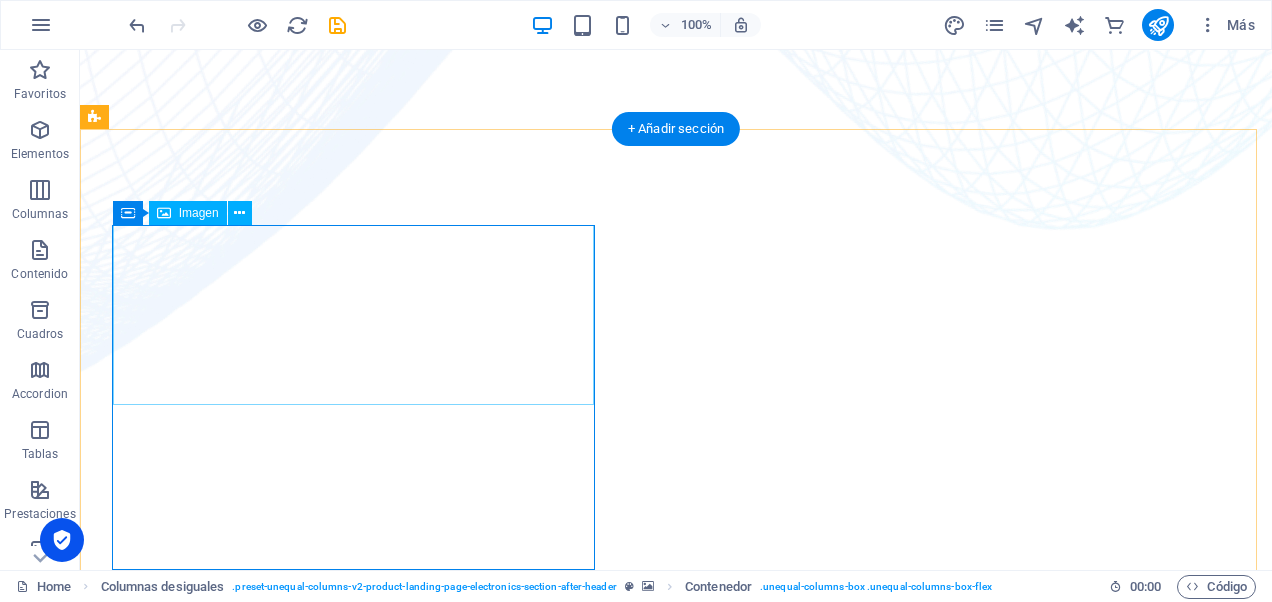 click at bounding box center [676, 3429] 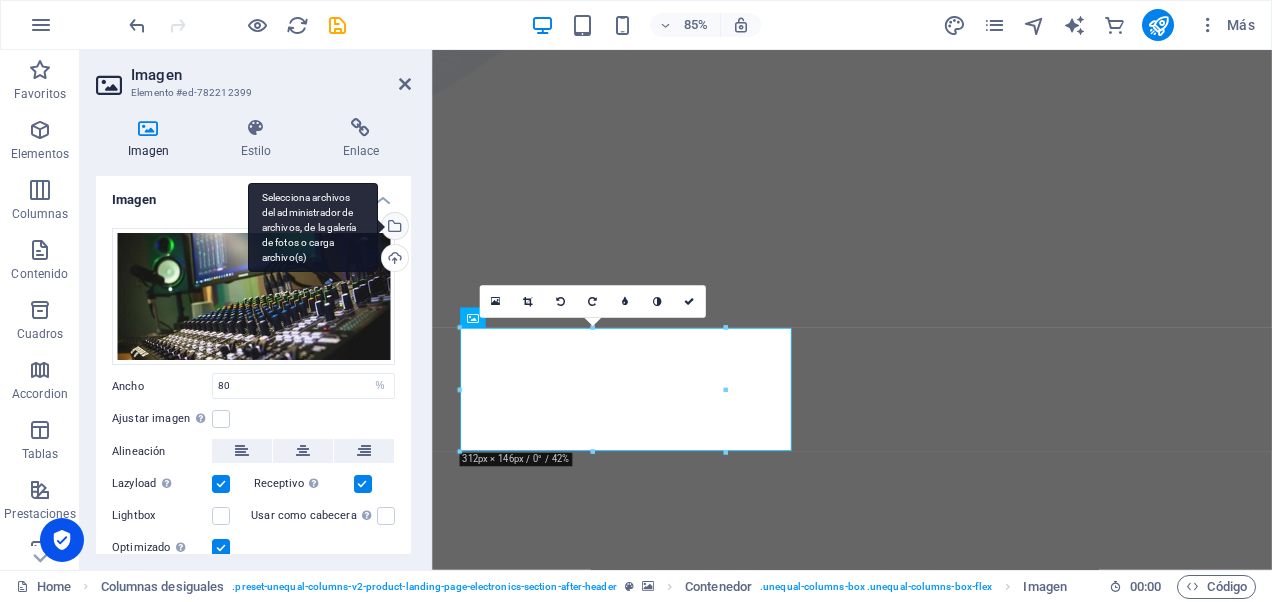click on "Selecciona archivos del administrador de archivos, de la galería de fotos o carga archivo(s)" at bounding box center [393, 228] 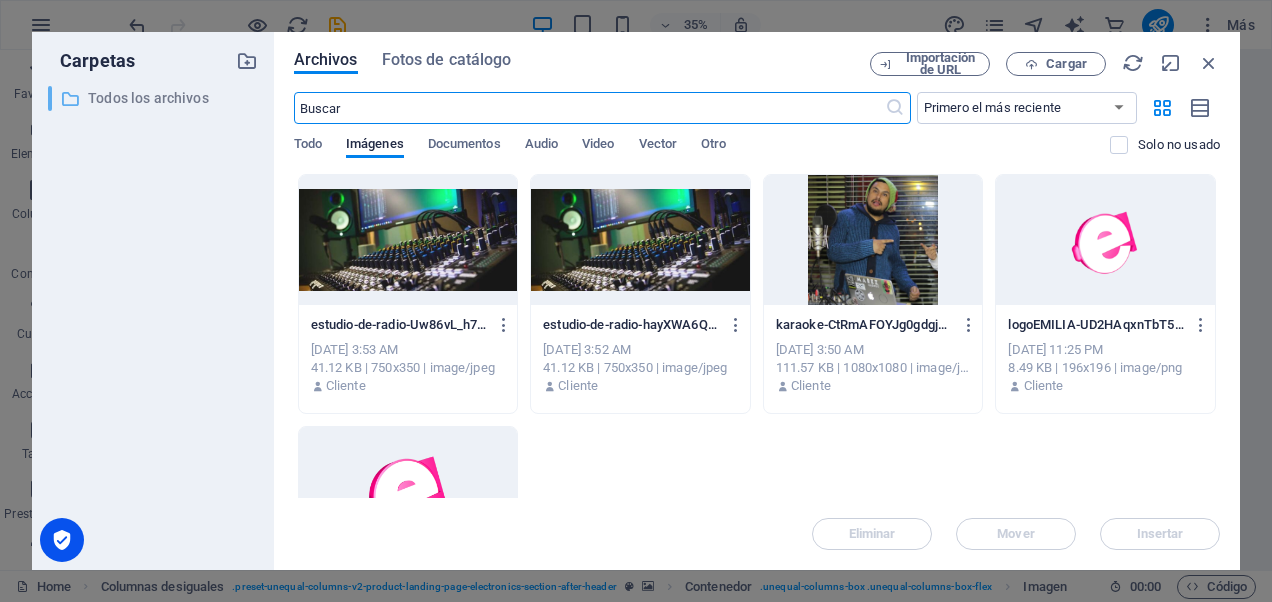 click on "Todos los archivos" at bounding box center [154, 98] 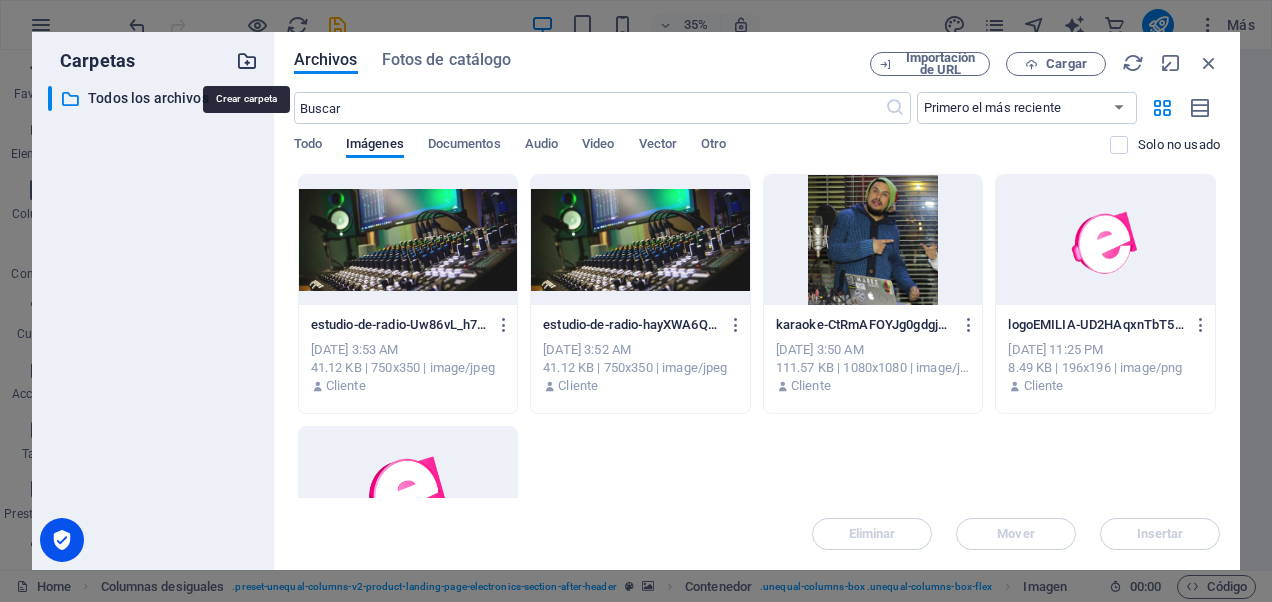click at bounding box center (247, 61) 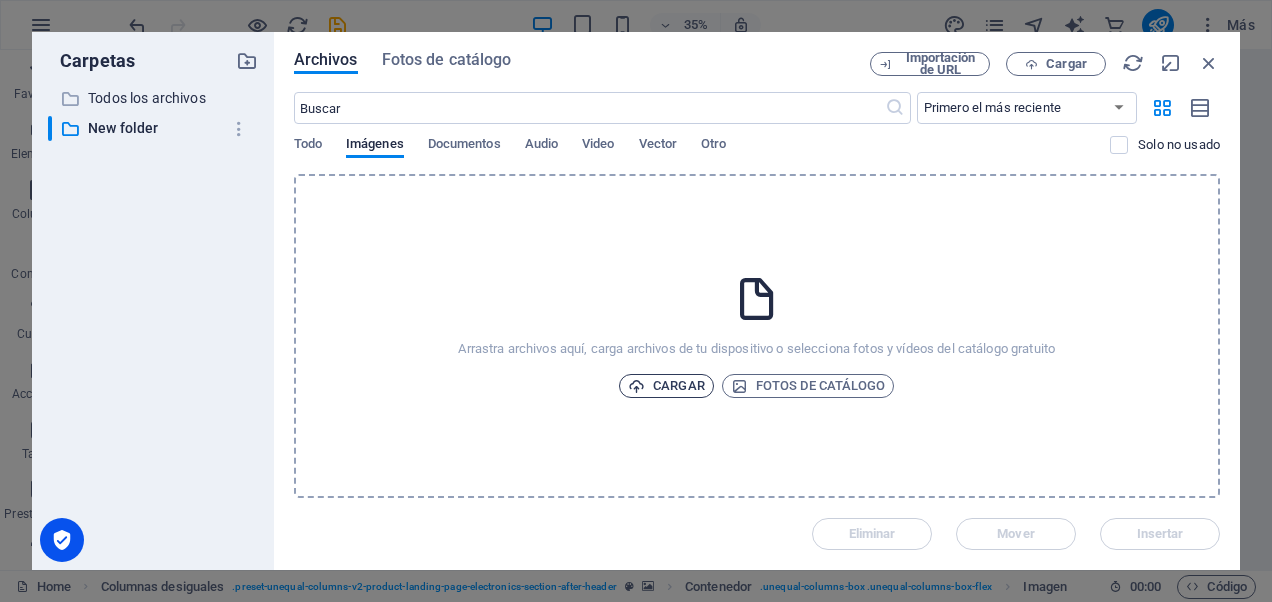 click on "Cargar" at bounding box center [666, 386] 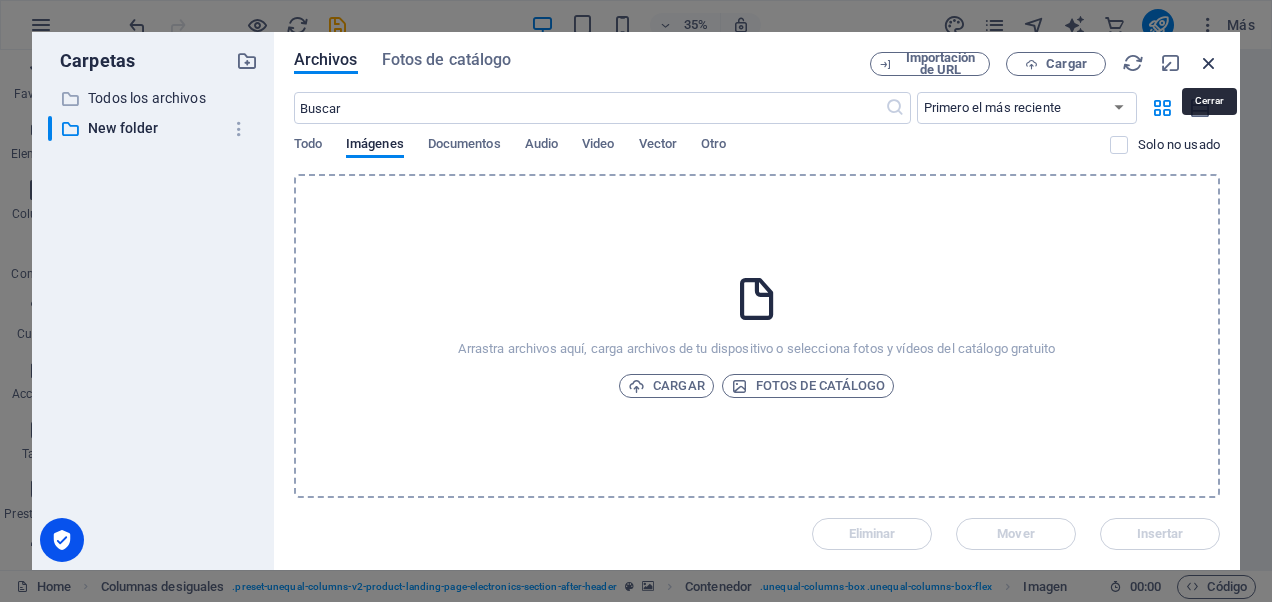click at bounding box center (1209, 63) 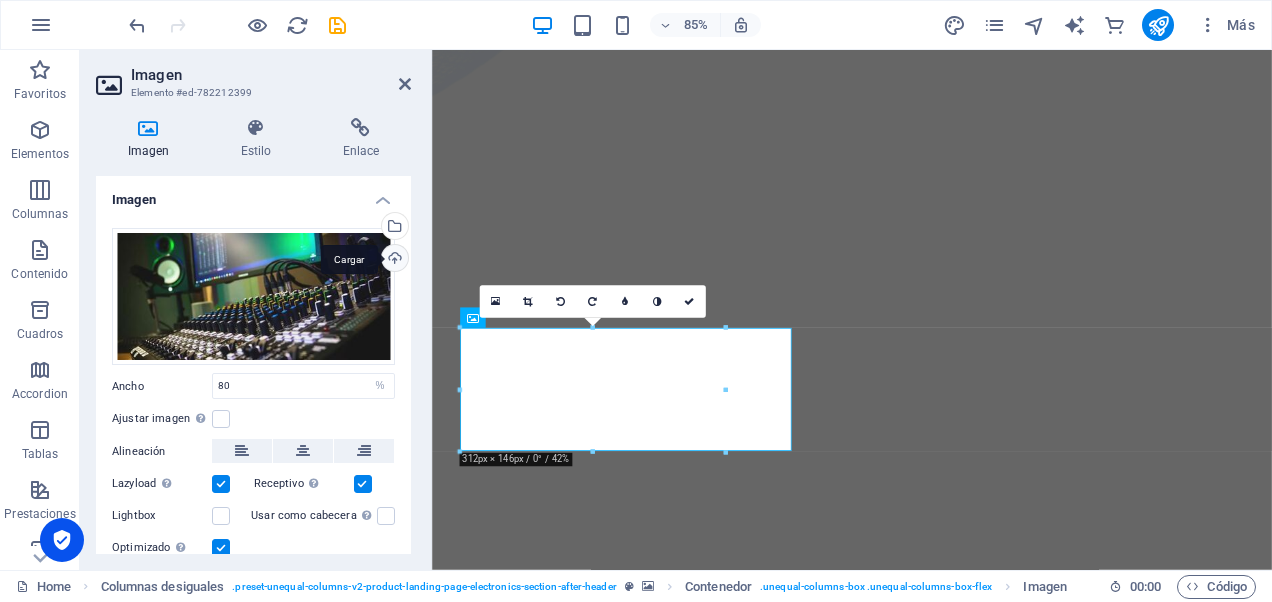 click on "Cargar" at bounding box center [393, 260] 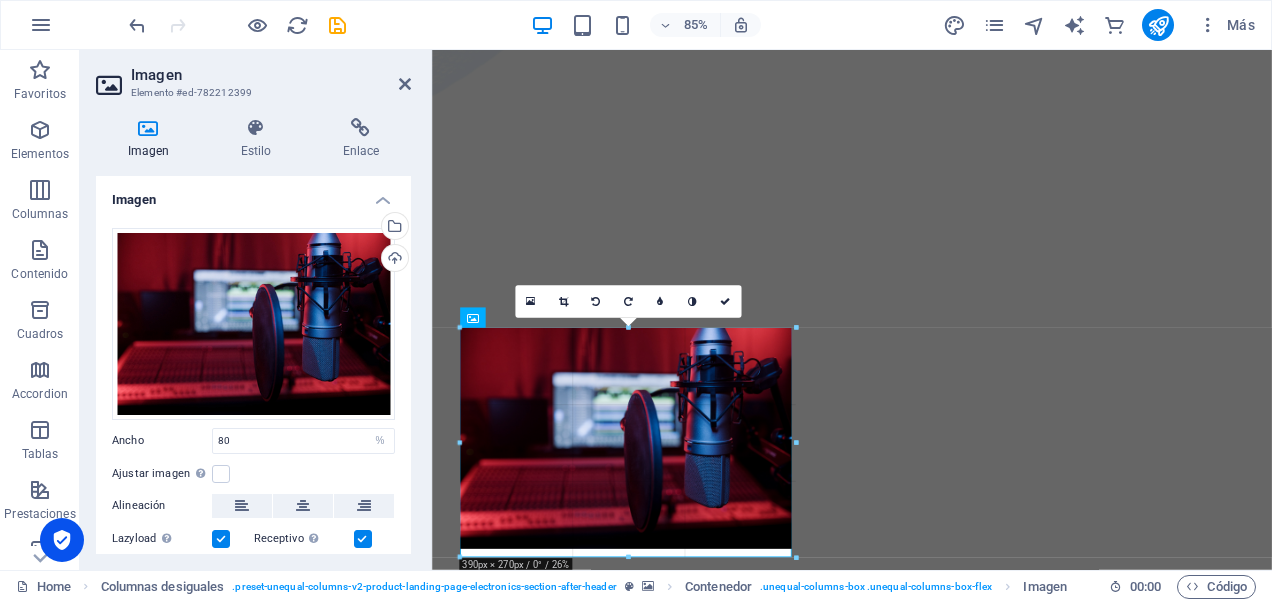 drag, startPoint x: 718, startPoint y: 506, endPoint x: 712, endPoint y: 568, distance: 62.289646 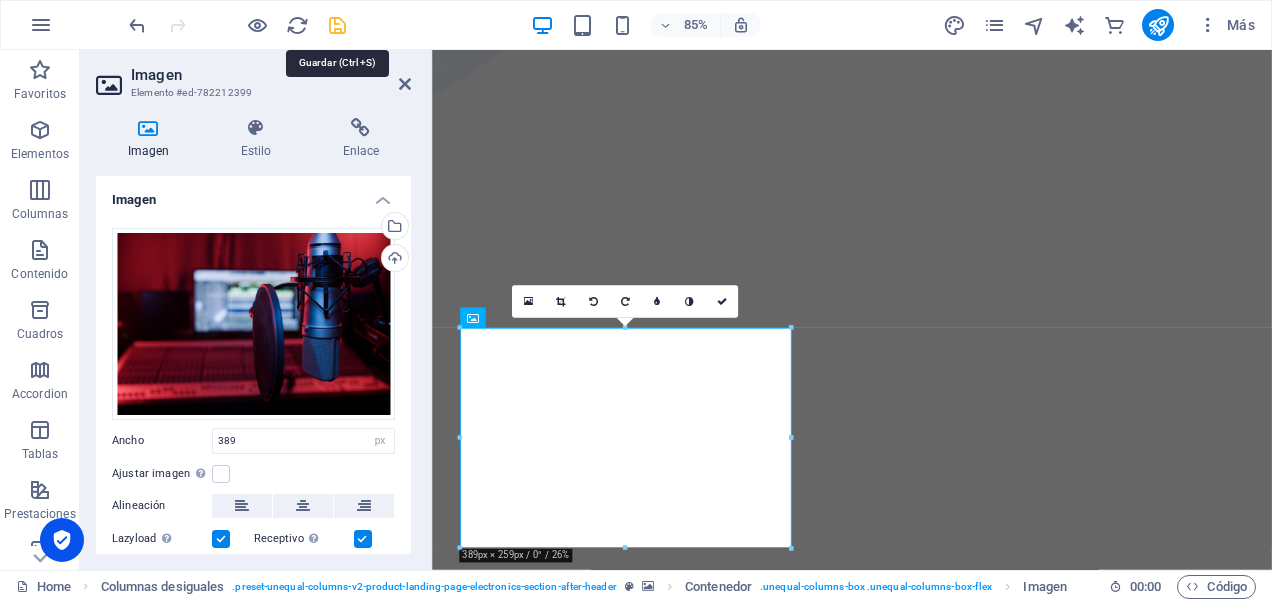 click at bounding box center [337, 25] 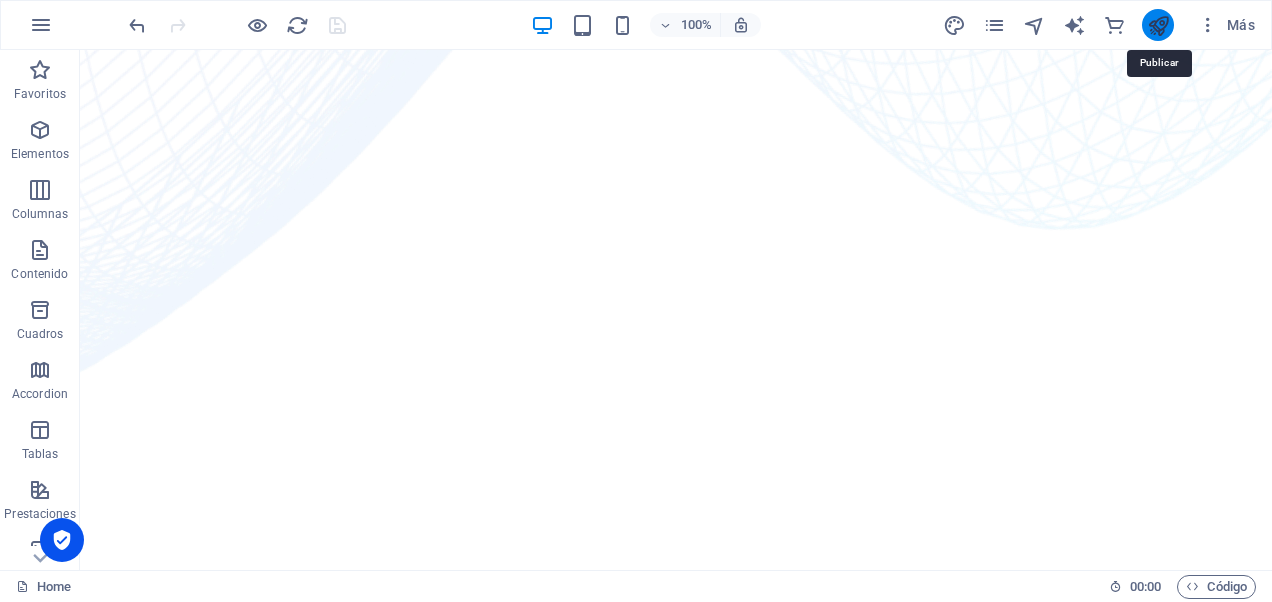 click at bounding box center (1158, 25) 